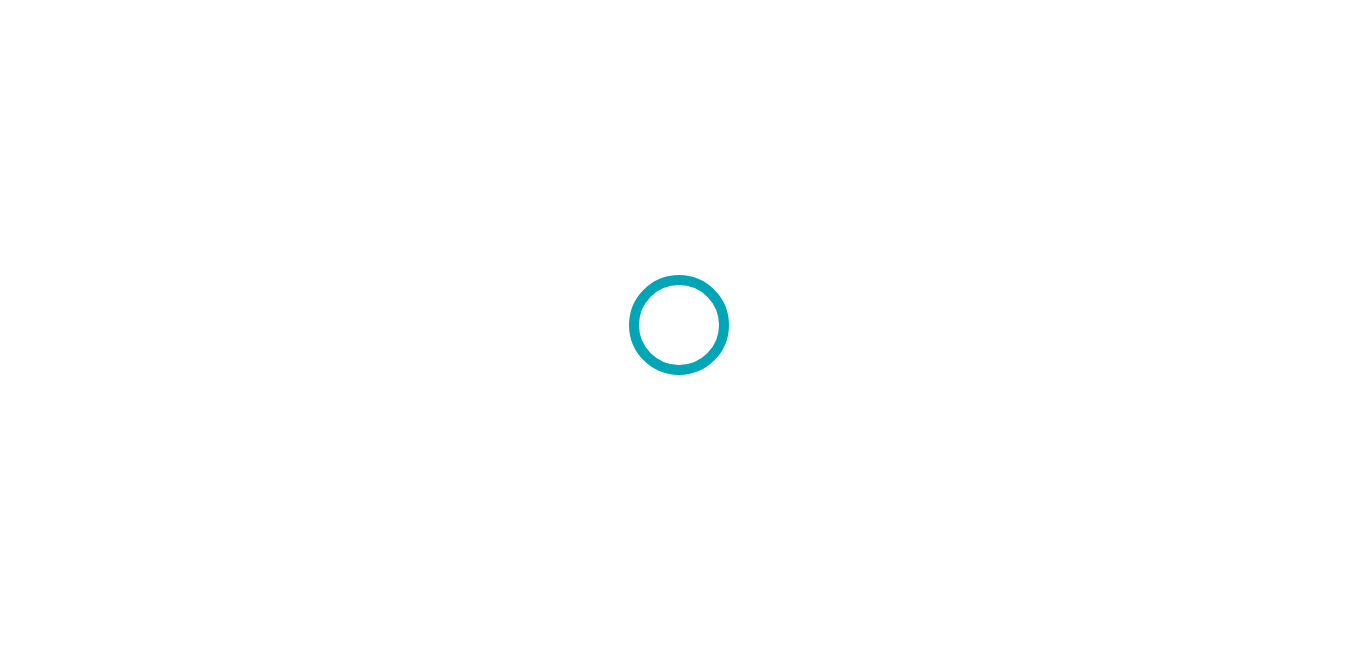 scroll, scrollTop: 0, scrollLeft: 0, axis: both 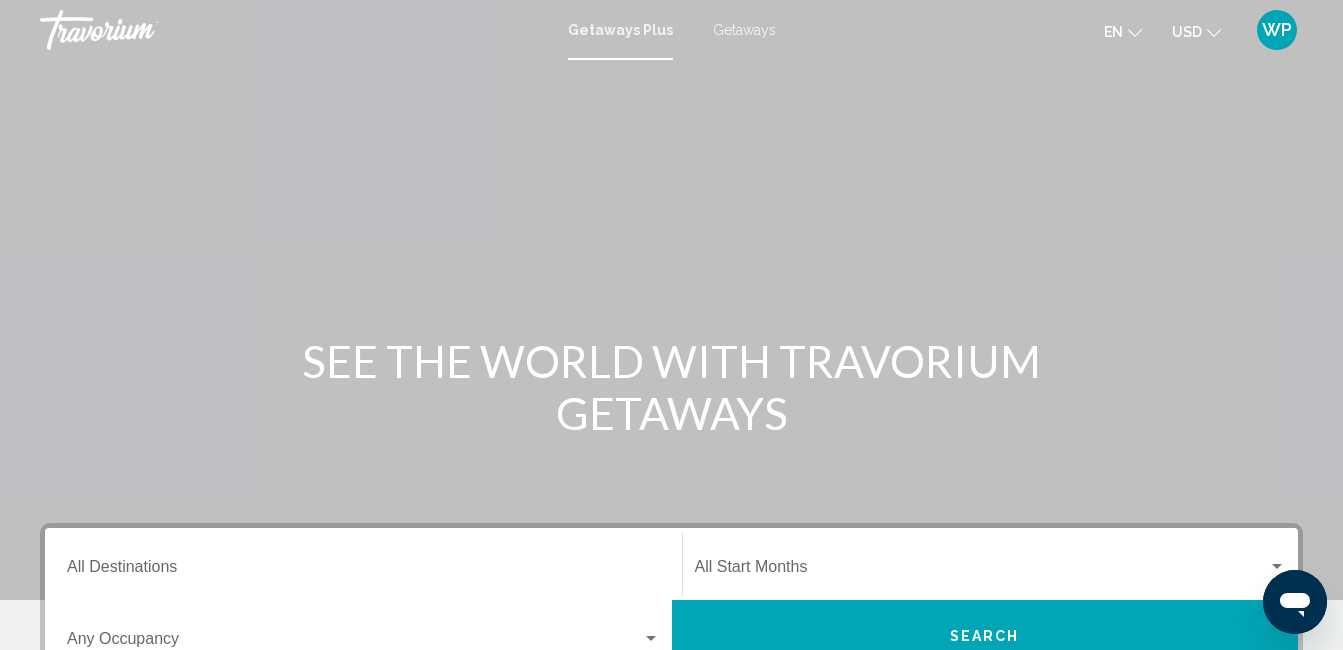 click on "Getaways" at bounding box center [744, 30] 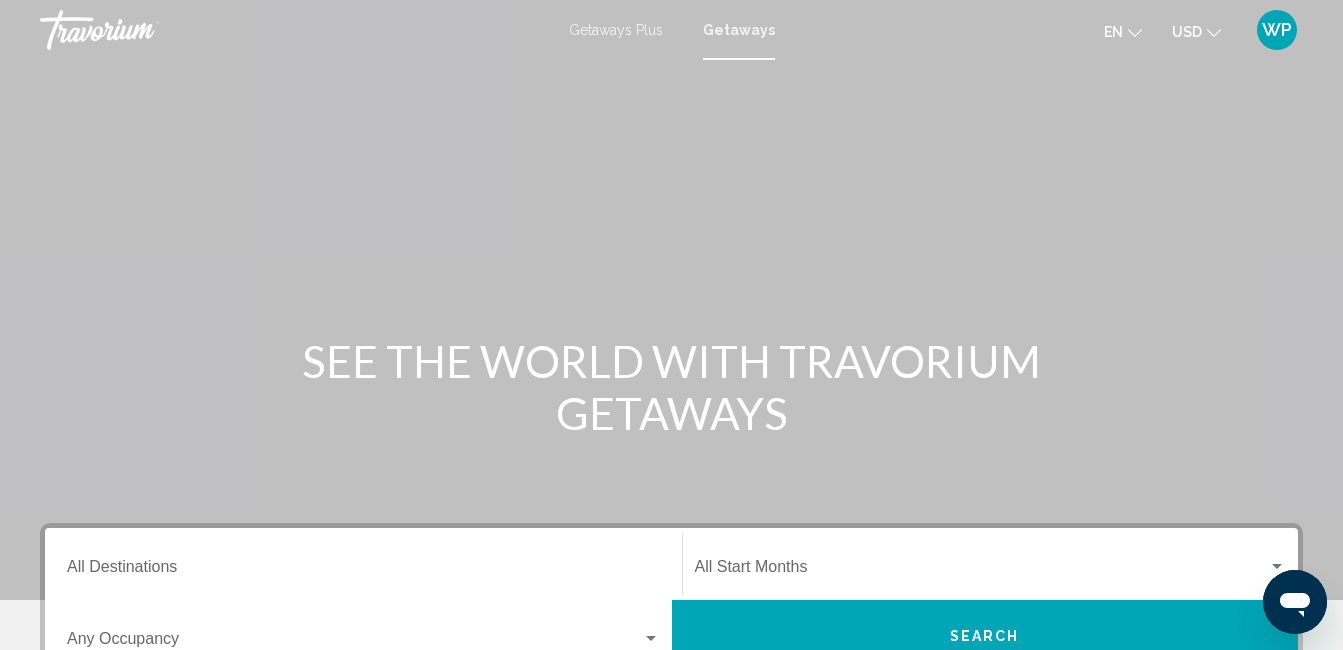 scroll, scrollTop: 100, scrollLeft: 0, axis: vertical 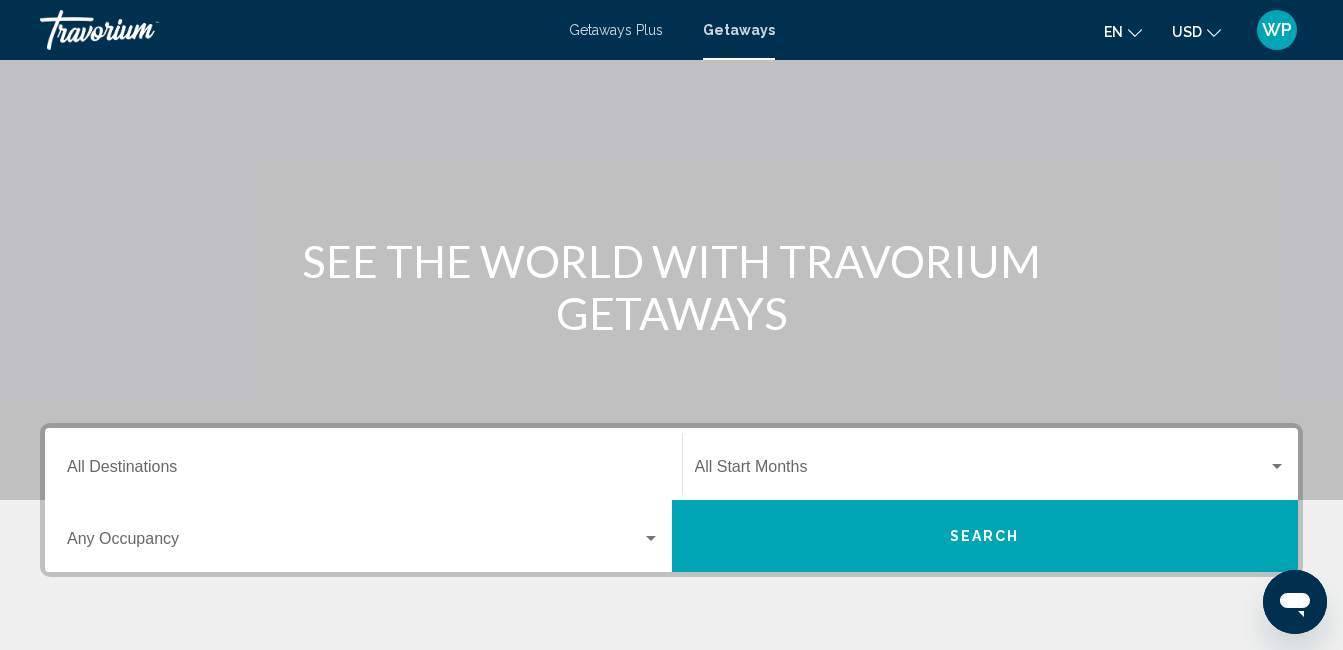 click on "Destination All Destinations" at bounding box center (363, 464) 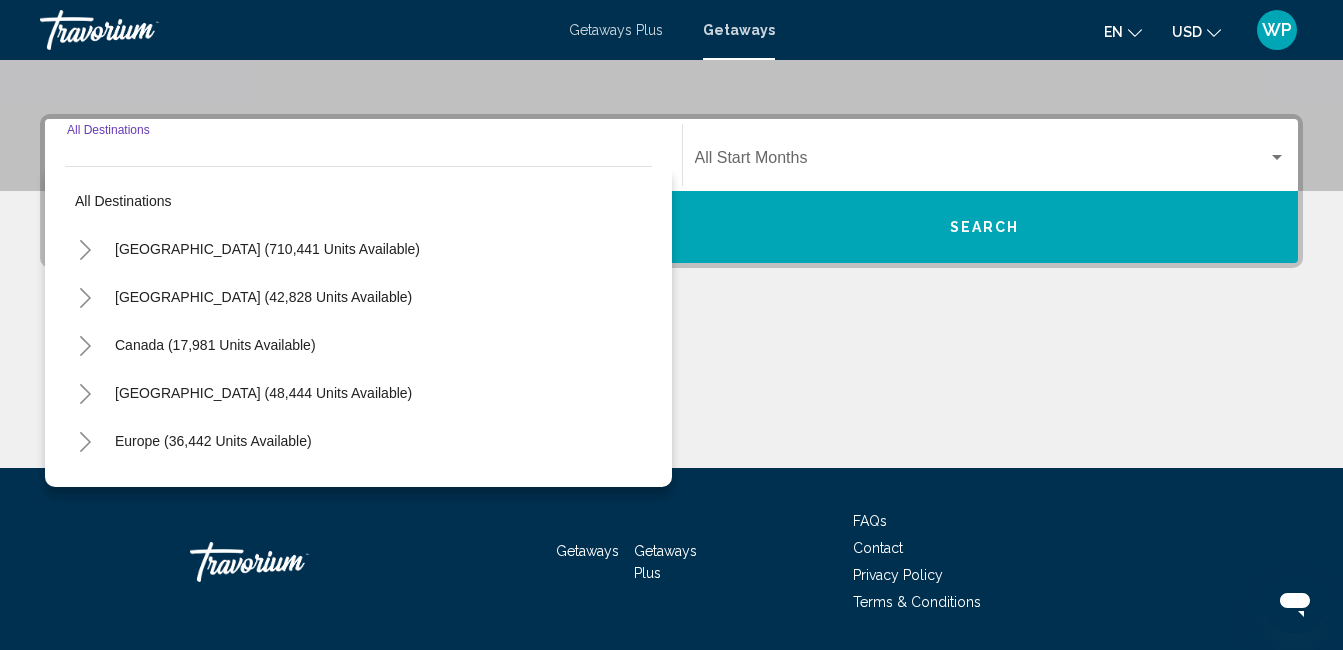 scroll, scrollTop: 458, scrollLeft: 0, axis: vertical 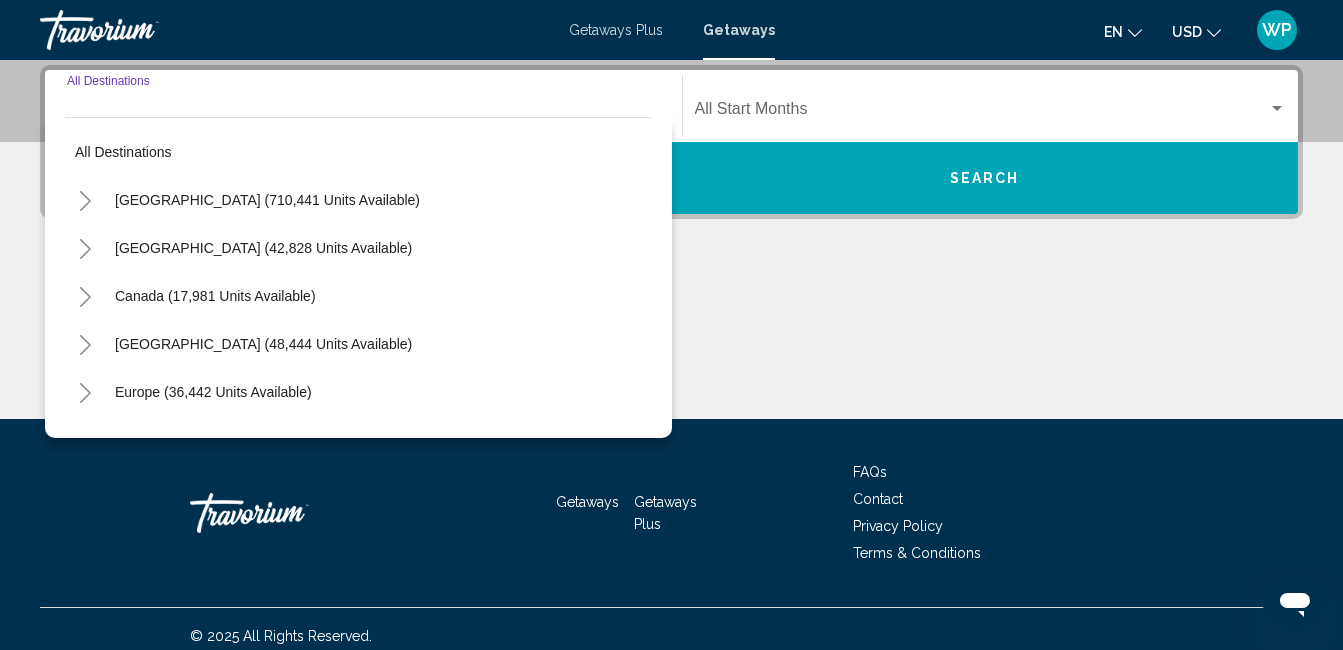 click 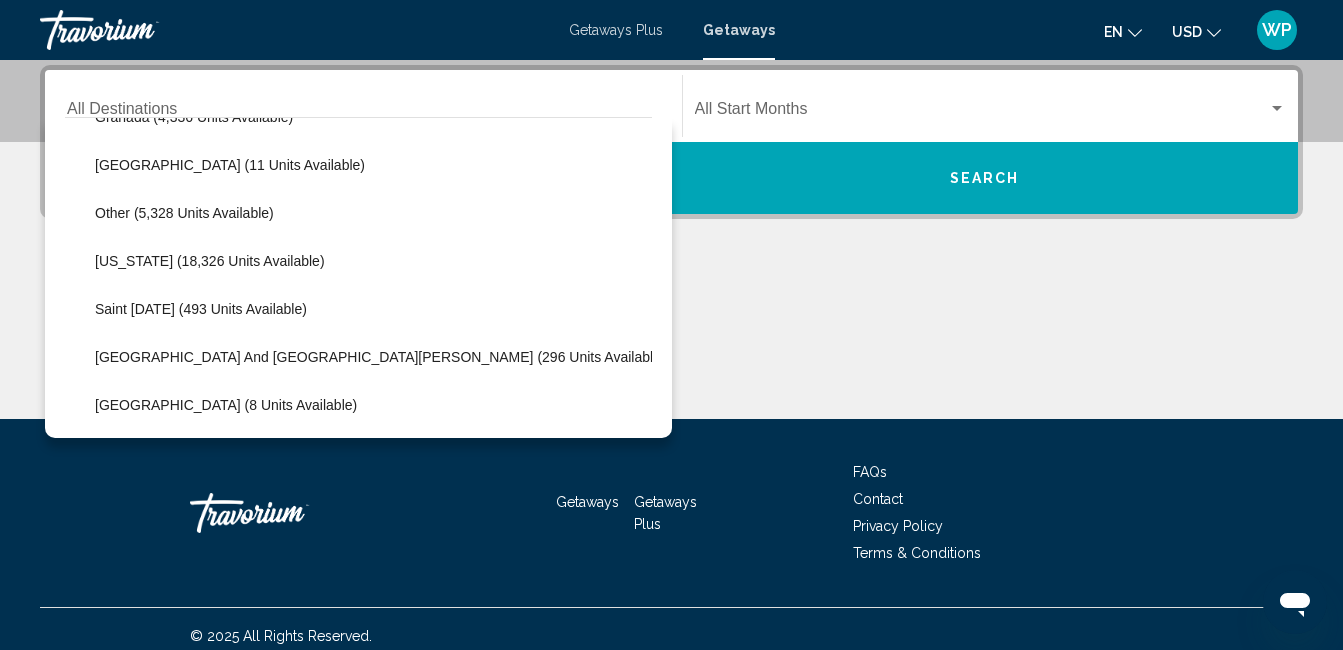 scroll, scrollTop: 500, scrollLeft: 0, axis: vertical 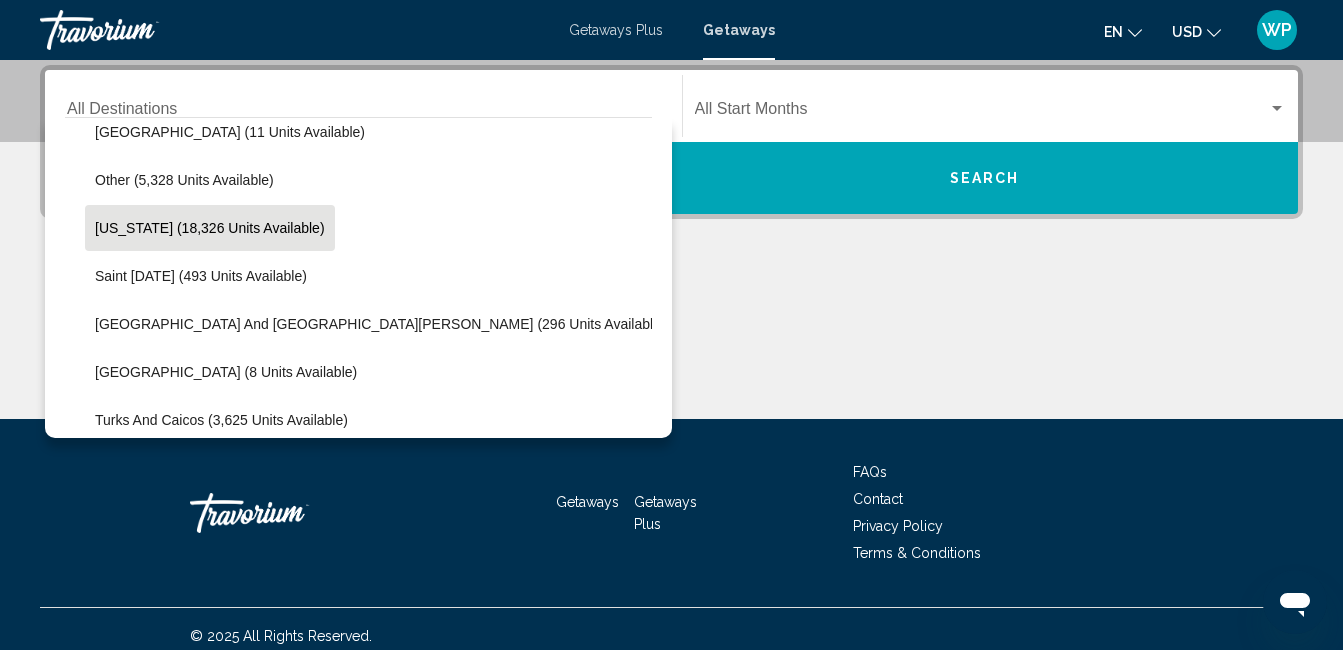 click on "Puerto Rico (18,326 units available)" 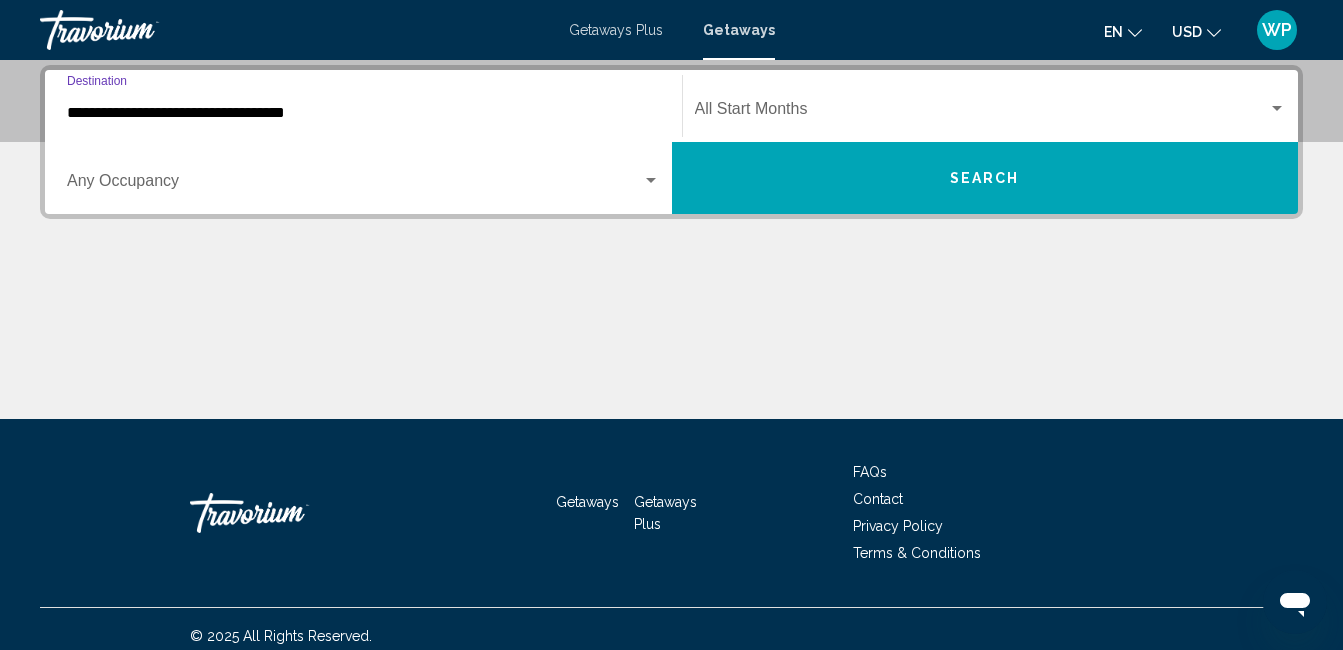 click at bounding box center [982, 113] 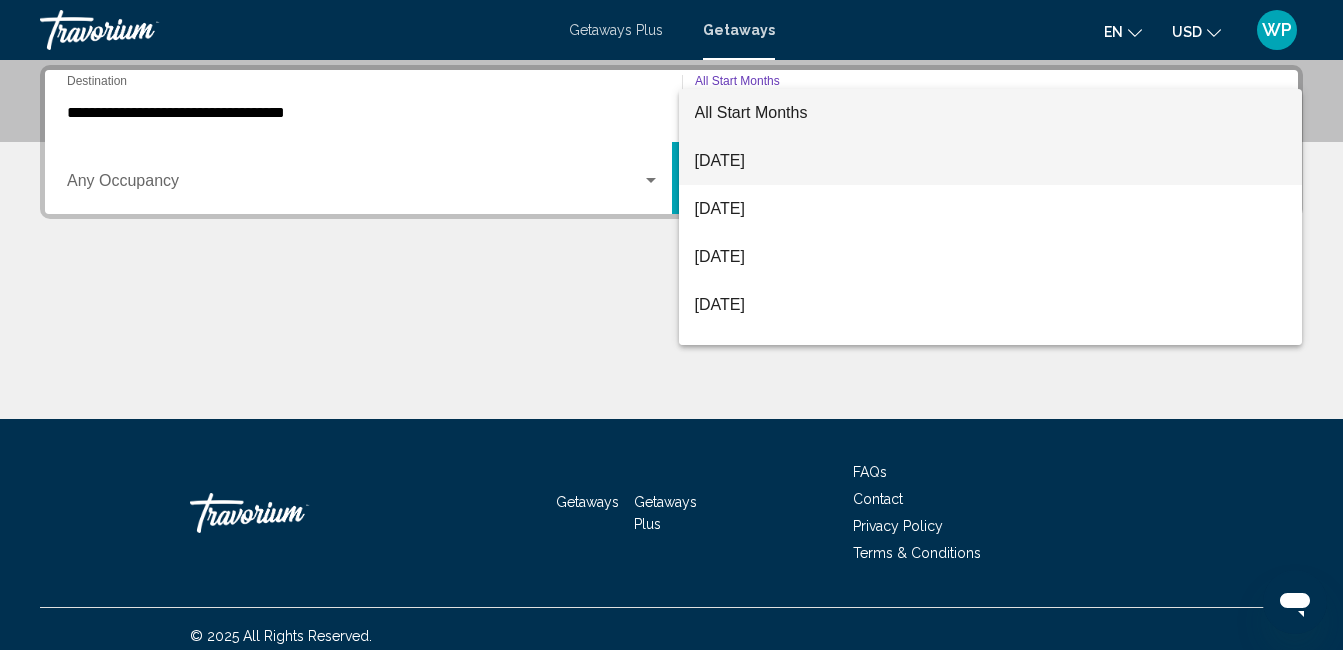 click on "July 2025" at bounding box center (991, 161) 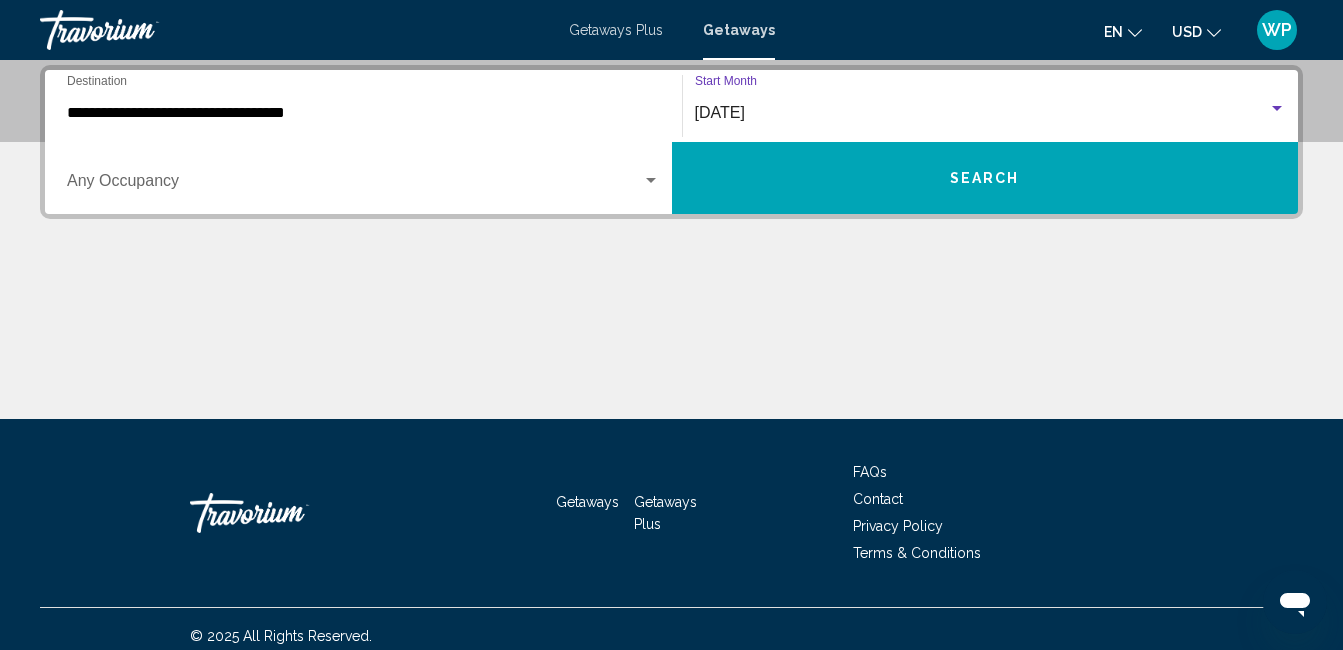 click on "Search" at bounding box center [985, 178] 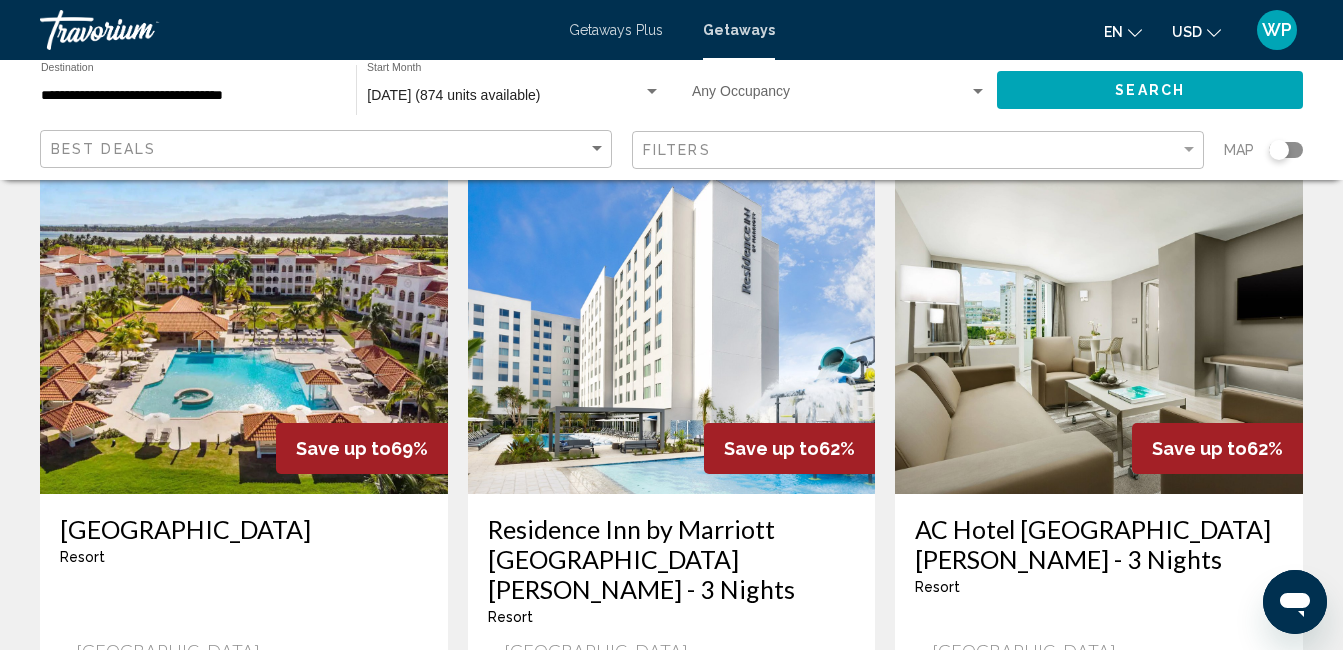 scroll, scrollTop: 0, scrollLeft: 0, axis: both 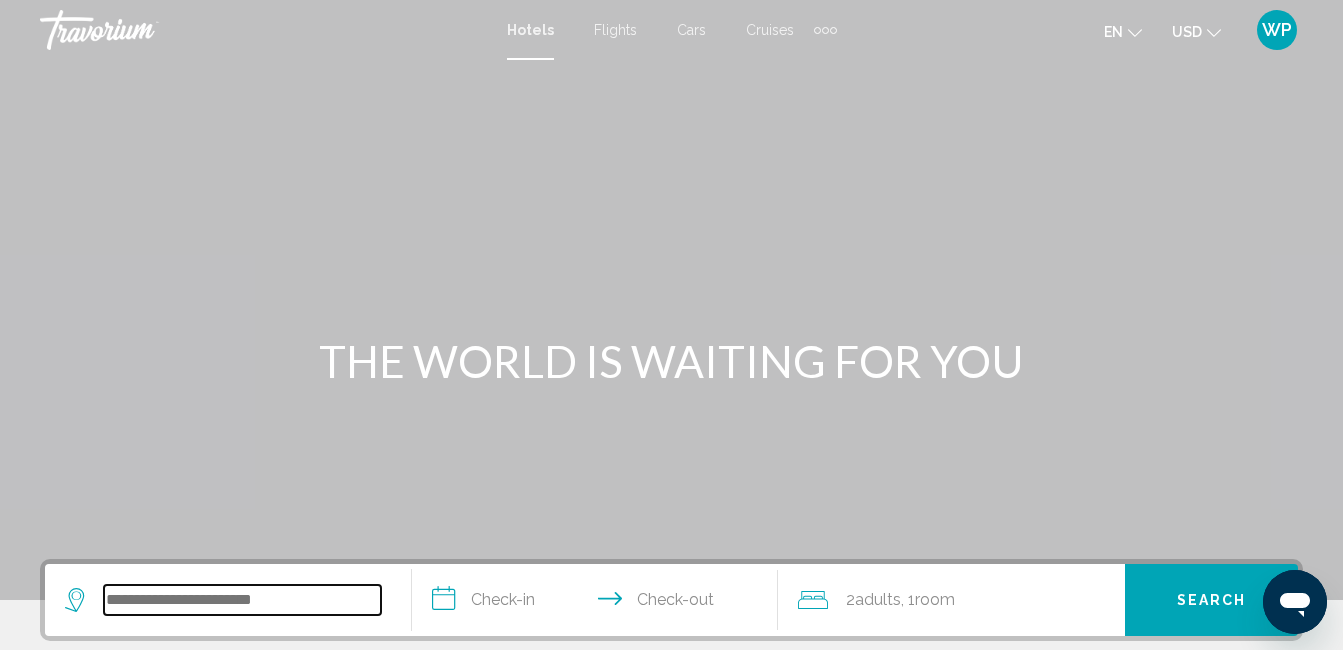 click at bounding box center [242, 600] 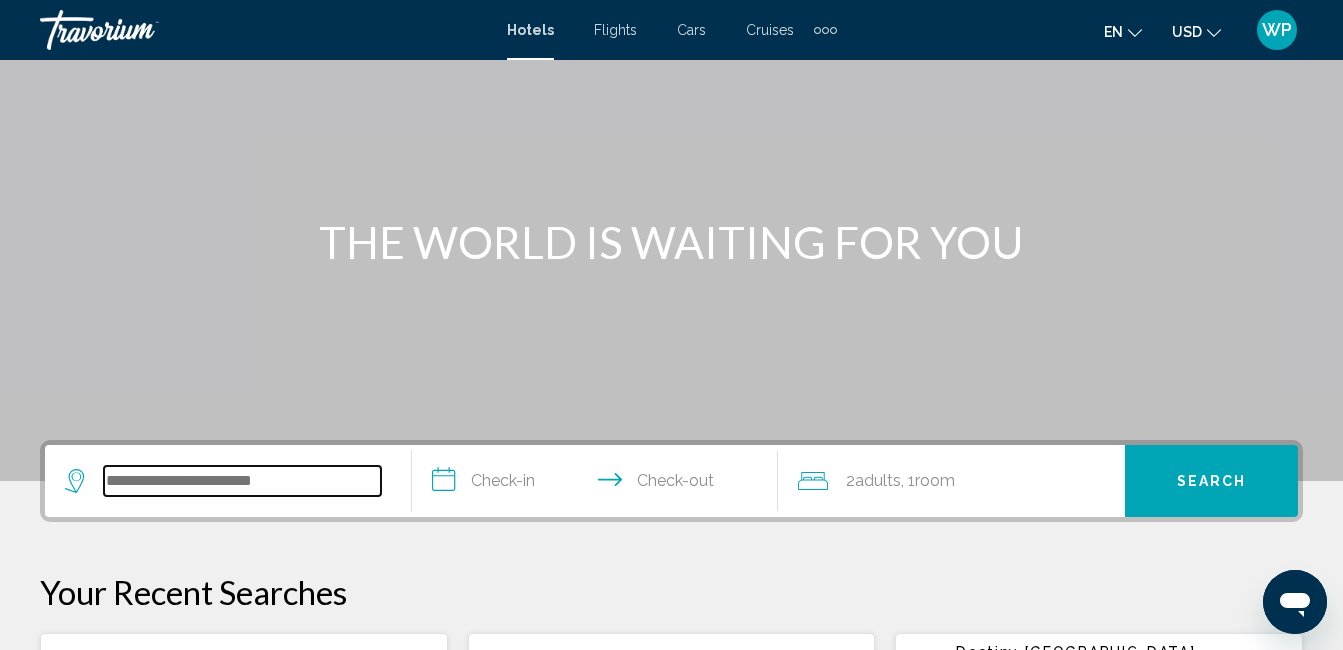 scroll, scrollTop: 300, scrollLeft: 0, axis: vertical 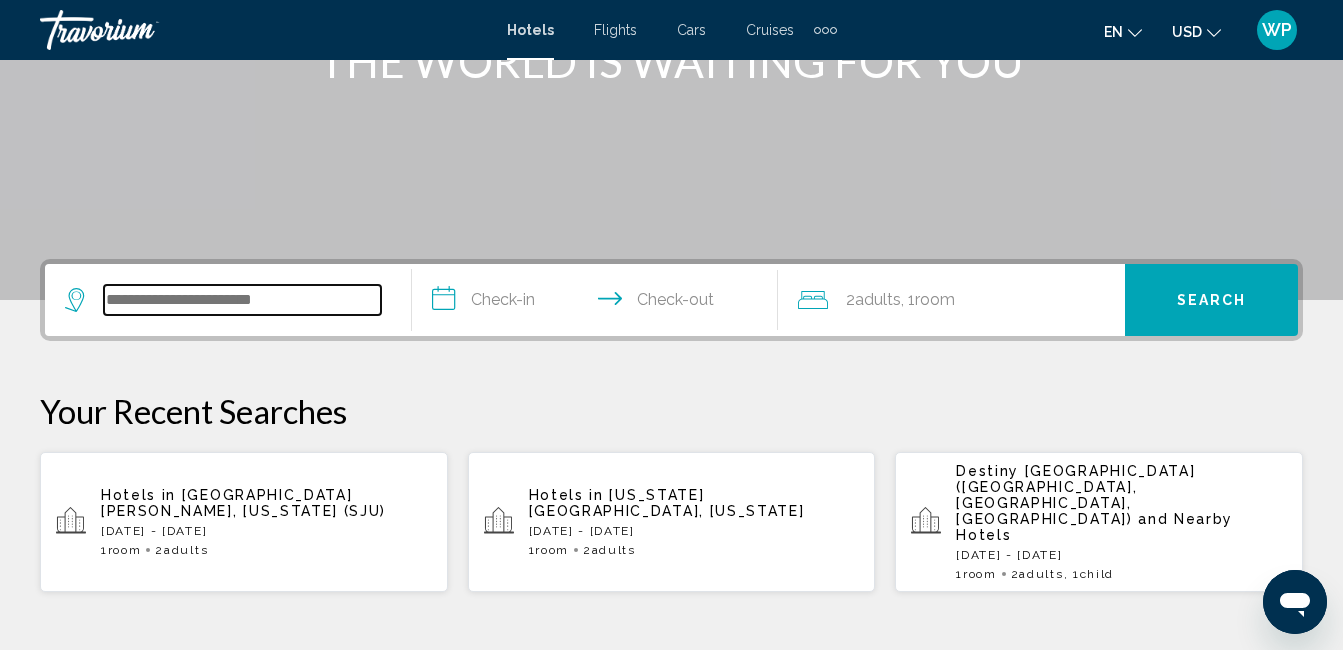 click at bounding box center [242, 300] 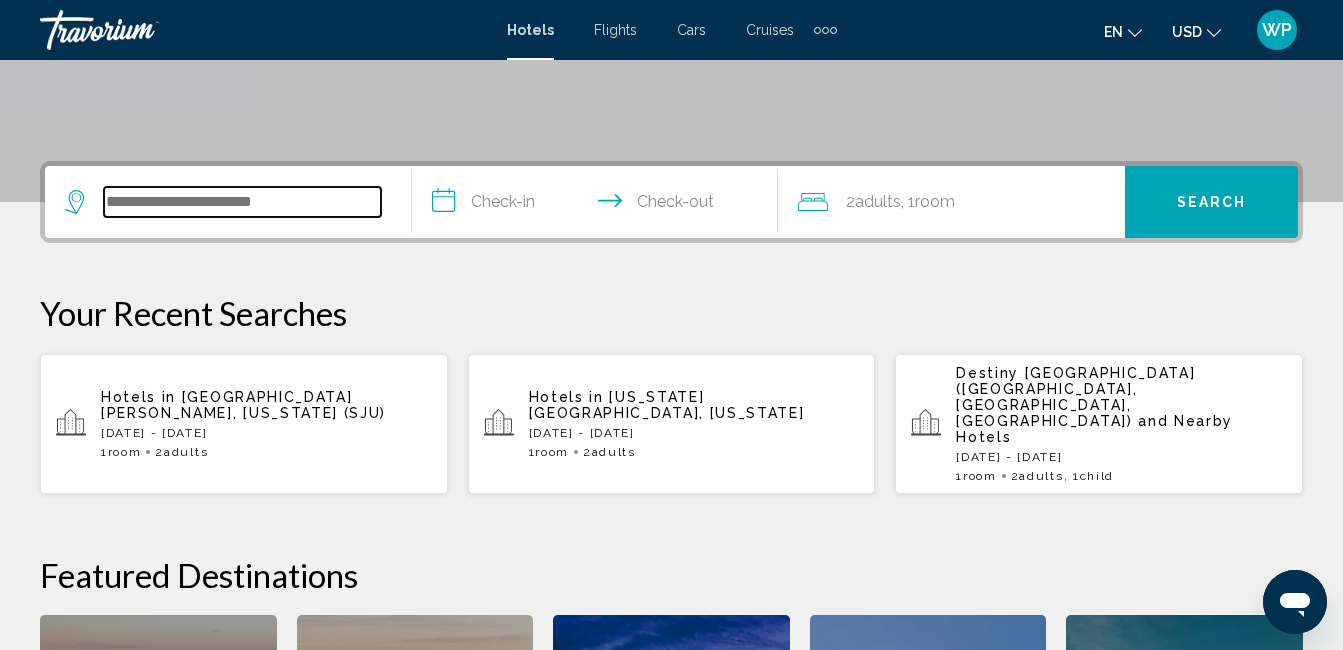 scroll, scrollTop: 494, scrollLeft: 0, axis: vertical 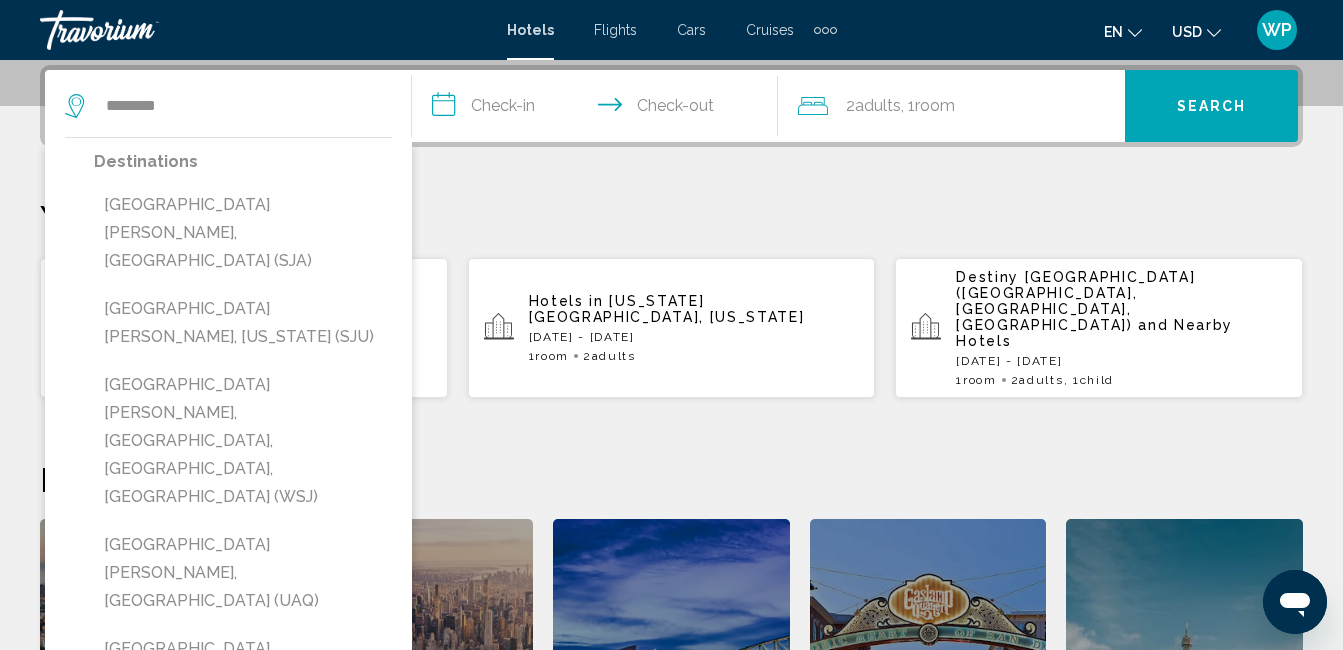 click on "[GEOGRAPHIC_DATA][PERSON_NAME], [US_STATE] (SJU)" at bounding box center [243, 323] 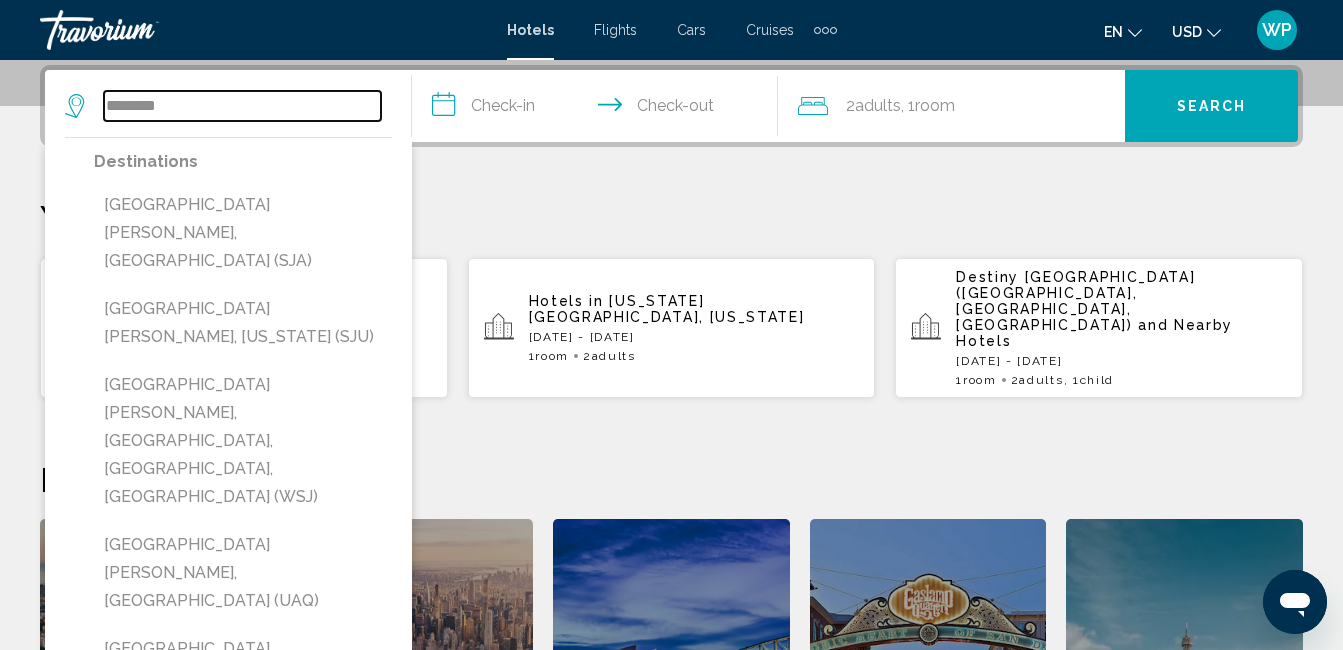 type on "**********" 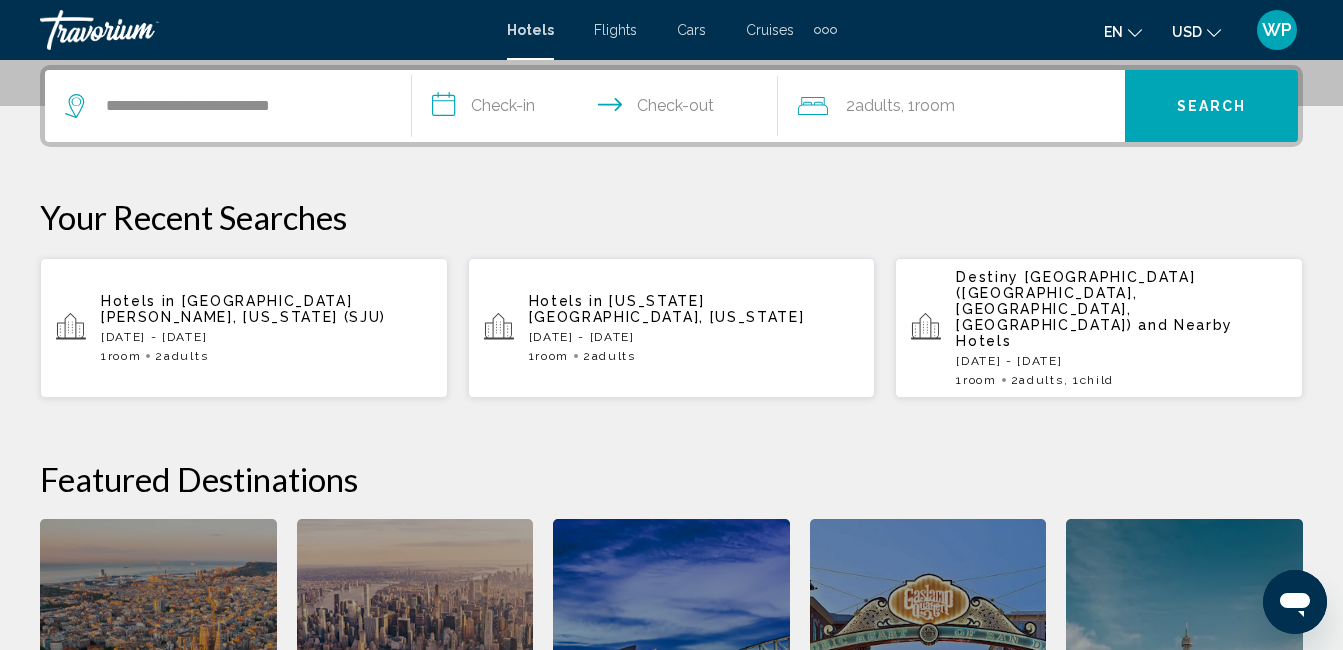 click on "**********" at bounding box center (599, 109) 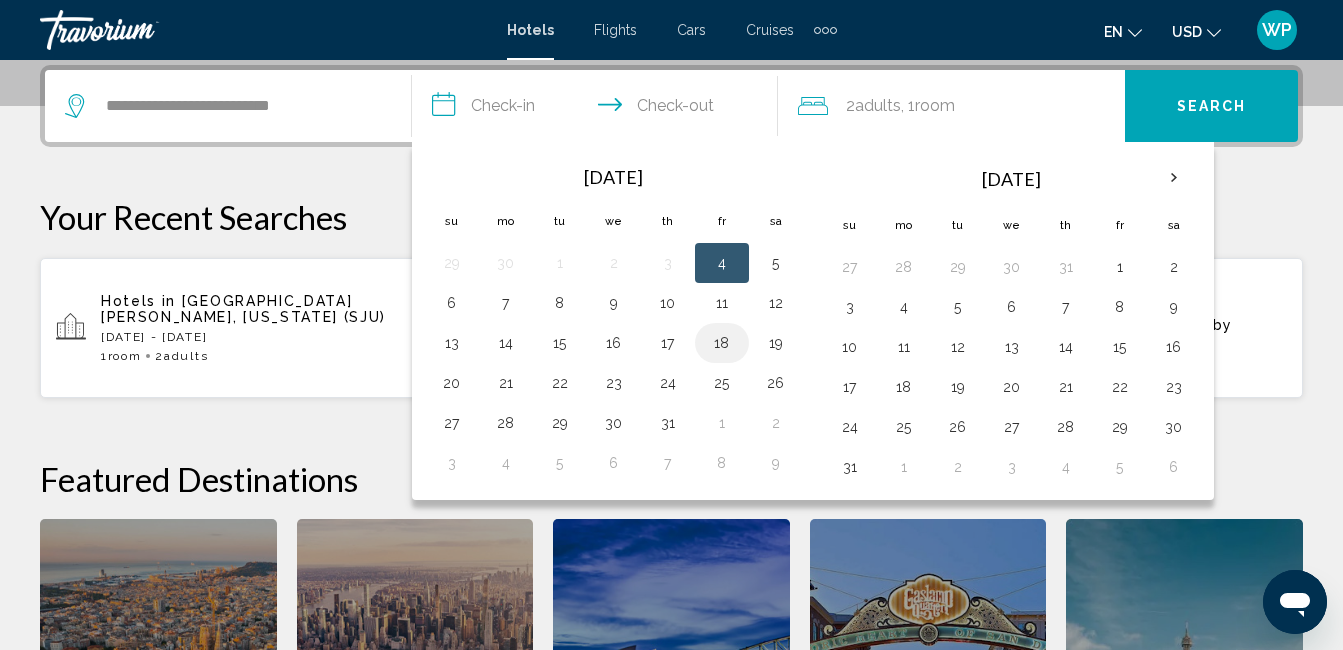 click on "18" at bounding box center [722, 343] 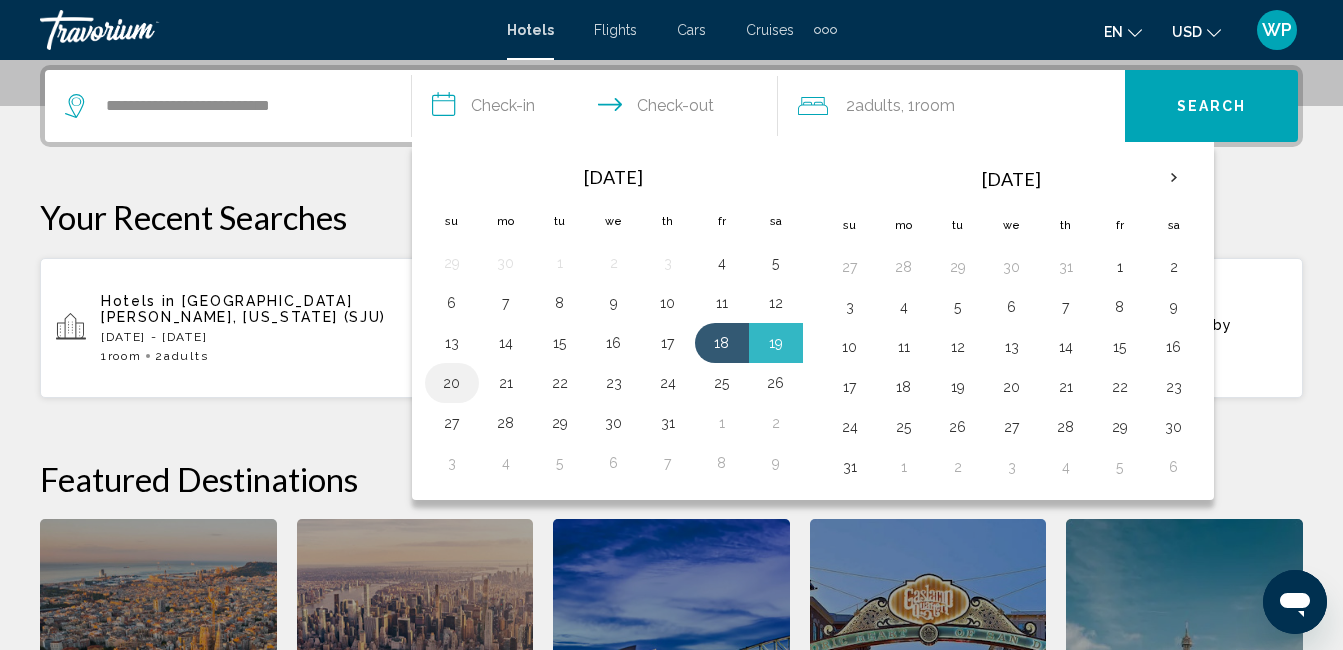 click on "20" at bounding box center (452, 383) 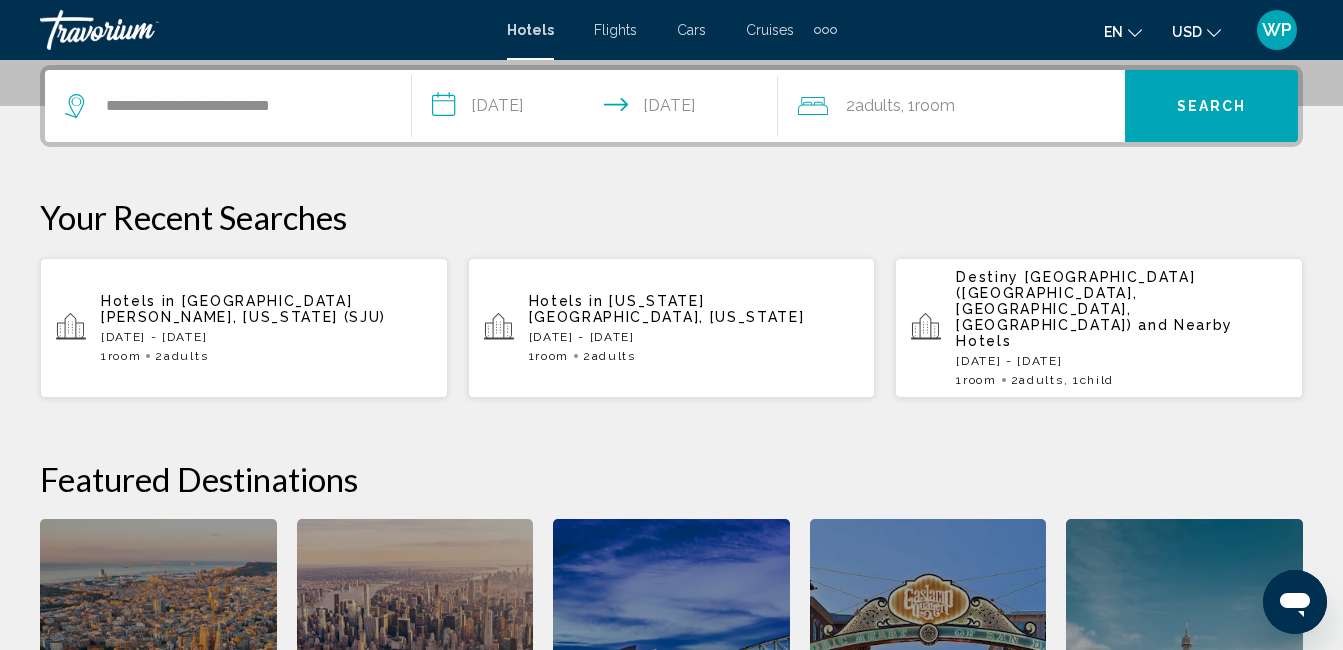 click on "Adults" 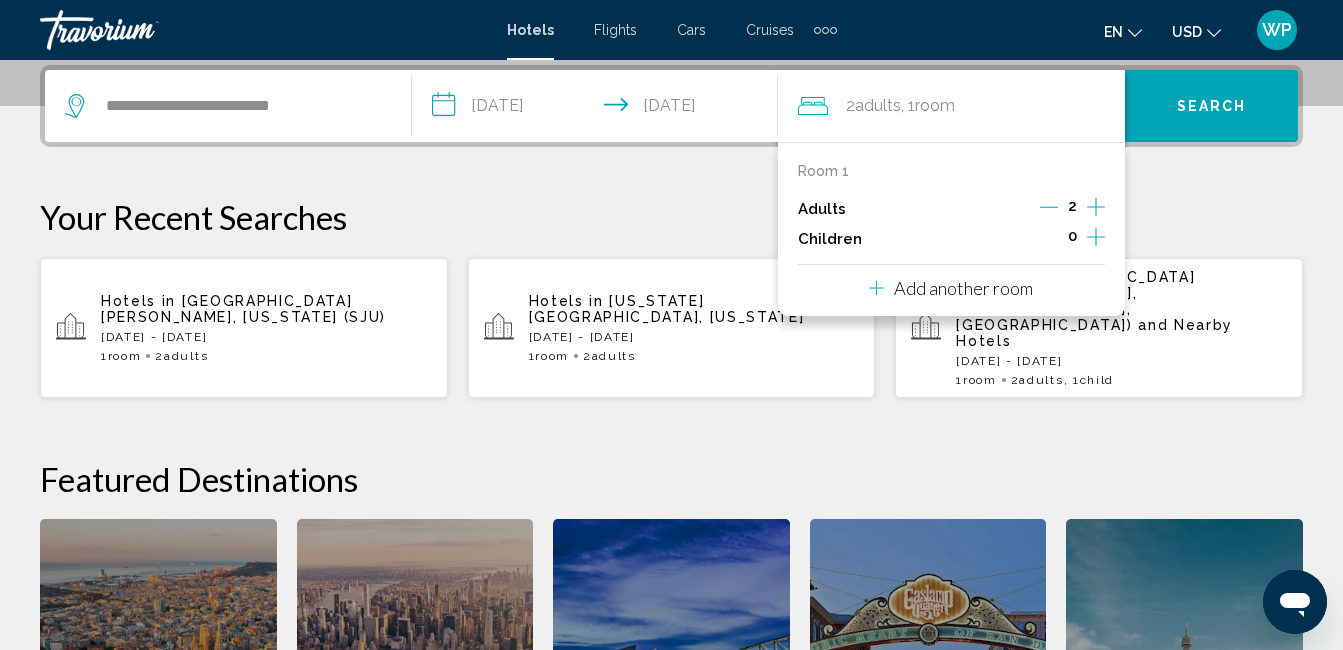 click 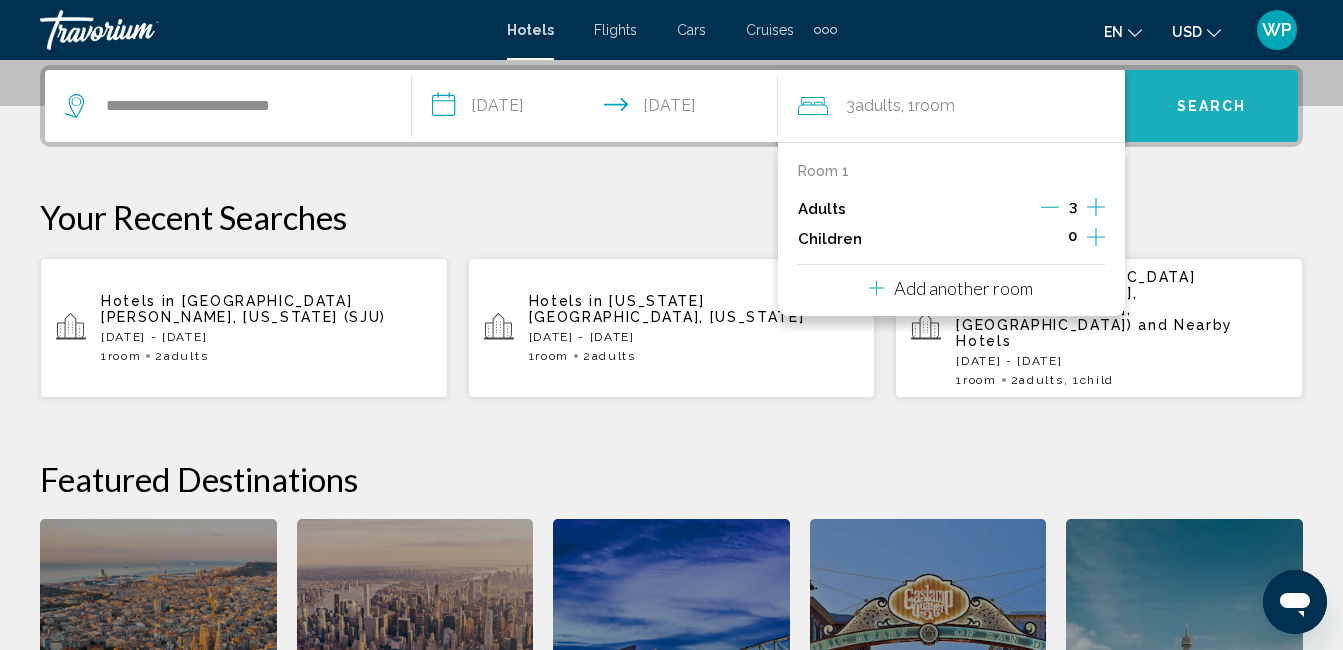 click on "Search" at bounding box center (1211, 106) 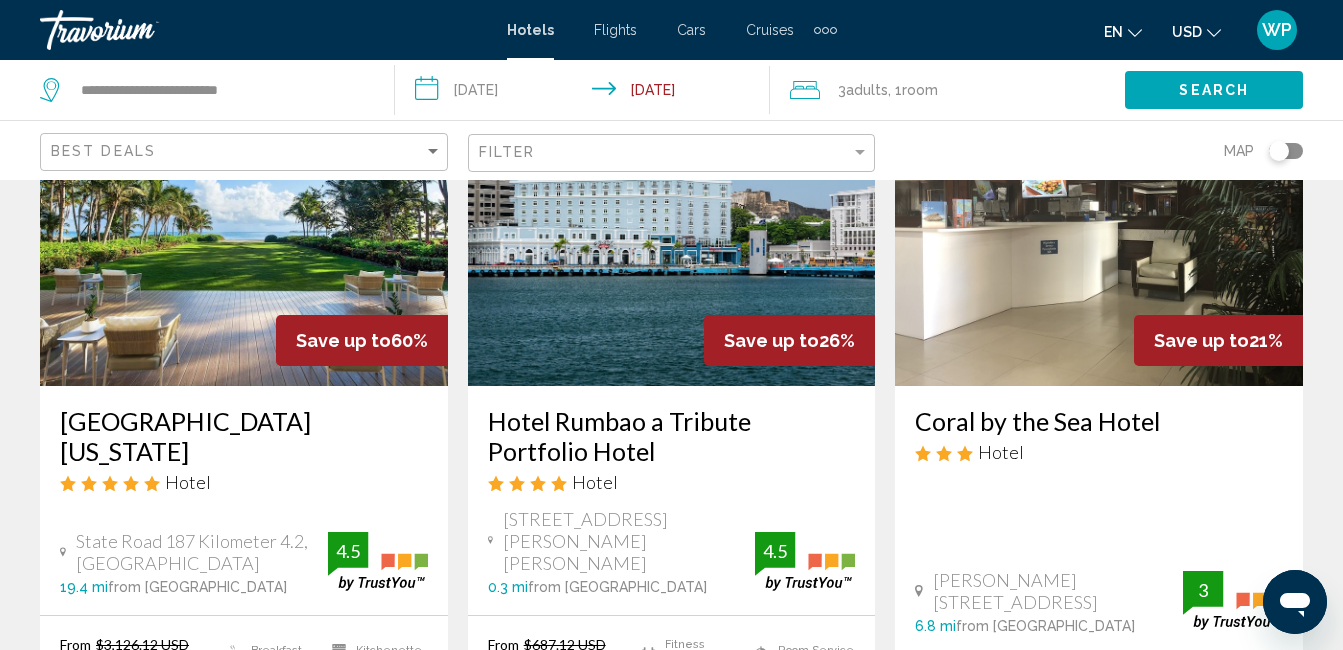 scroll, scrollTop: 0, scrollLeft: 0, axis: both 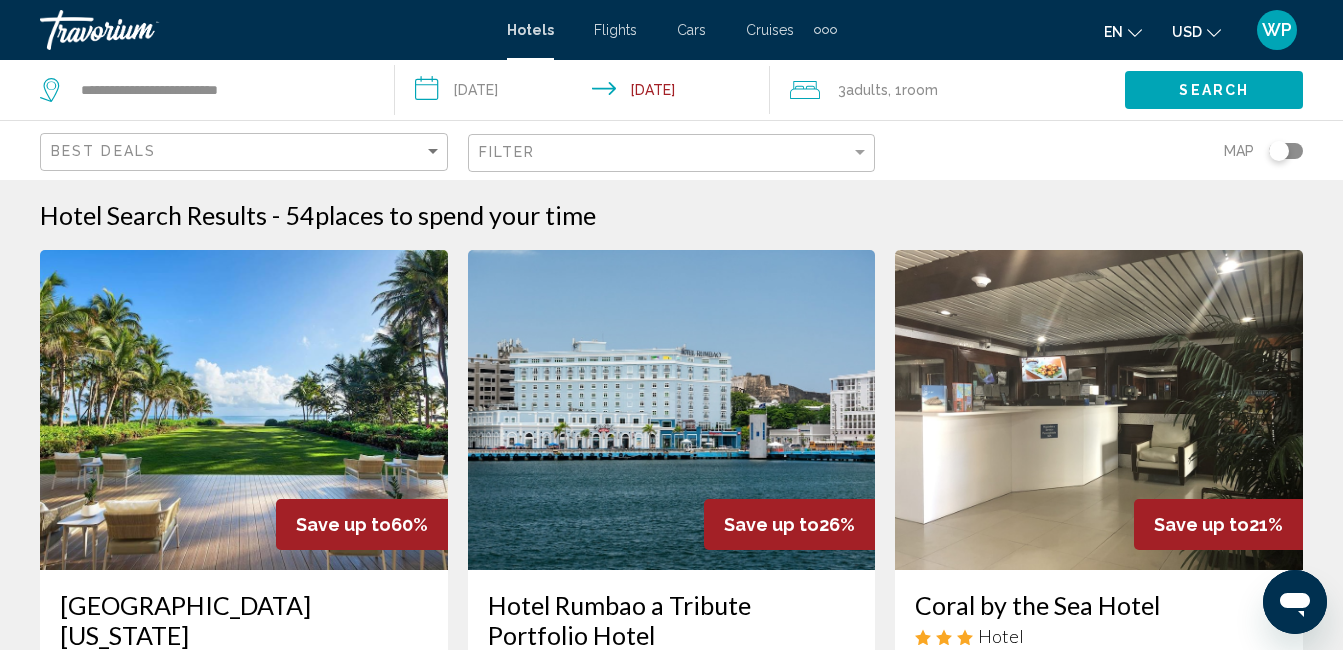 click on "Best Deals" 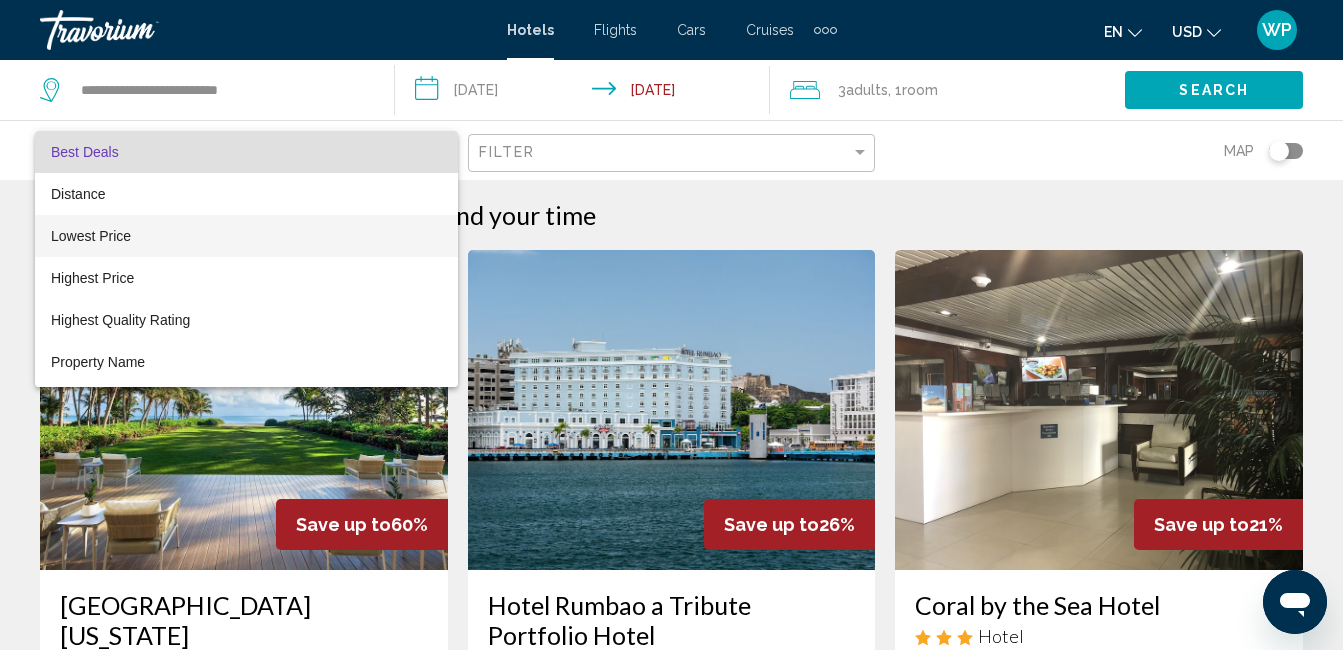 click on "Lowest Price" at bounding box center (246, 236) 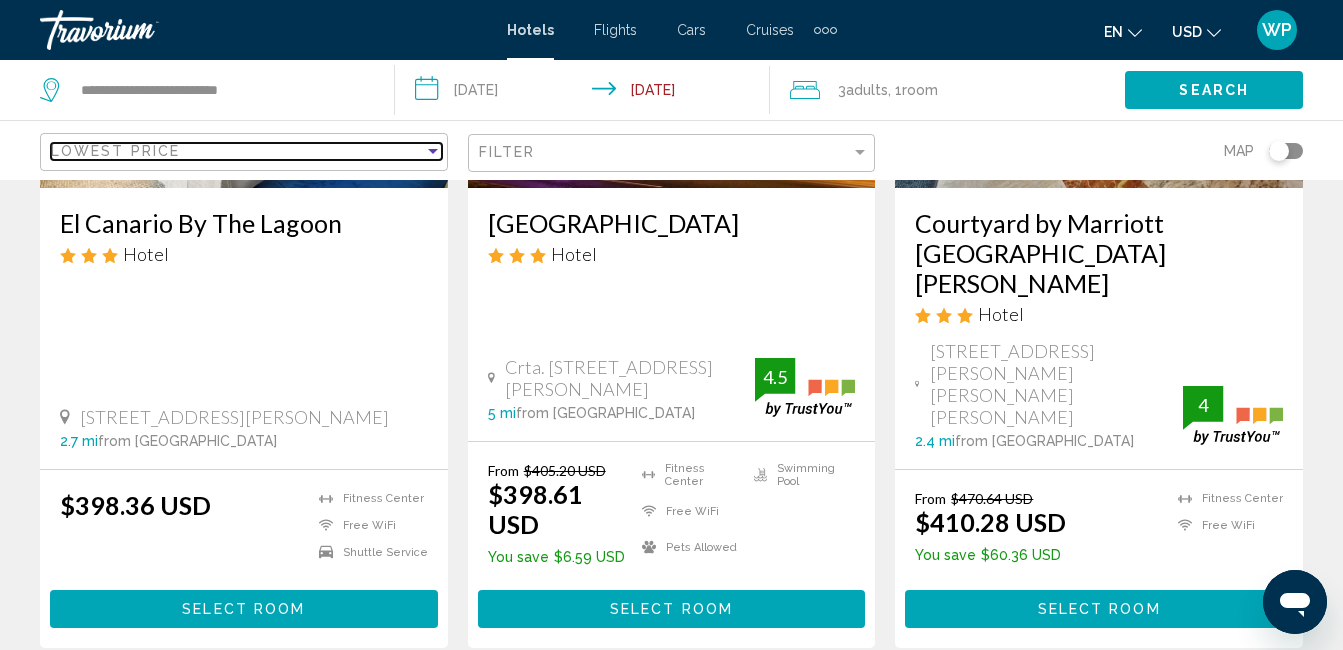 scroll, scrollTop: 1100, scrollLeft: 0, axis: vertical 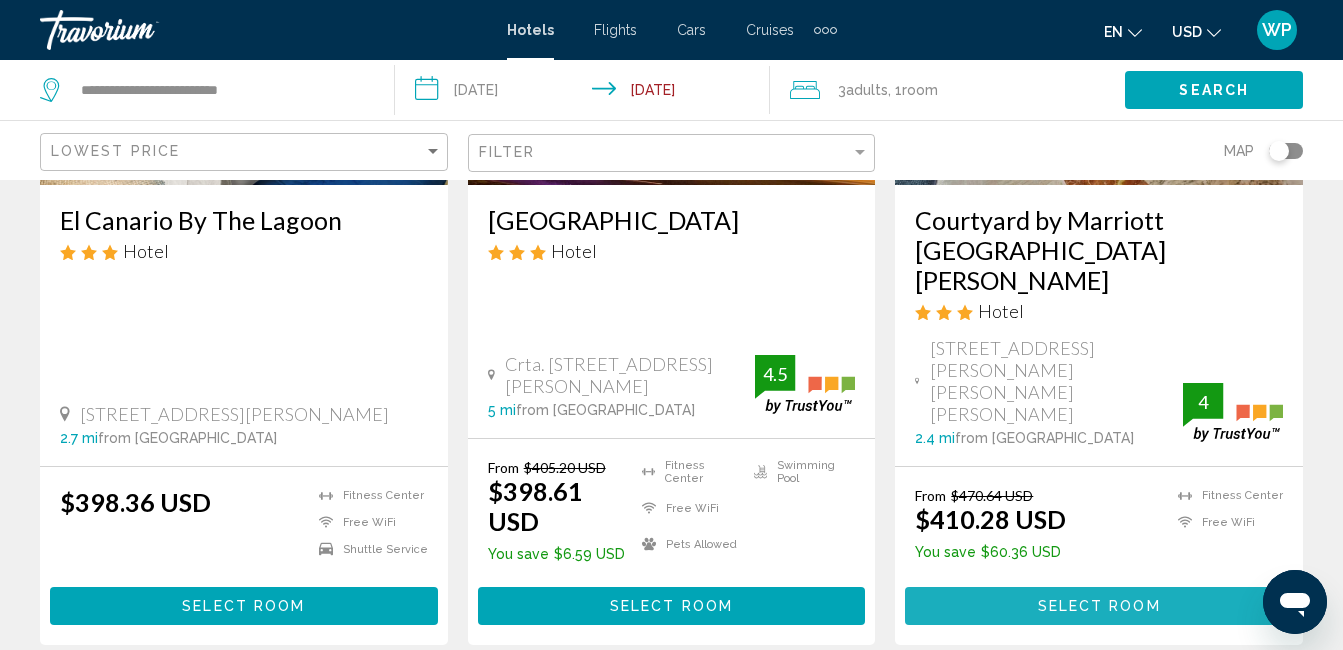 click on "Select Room" at bounding box center [1099, 607] 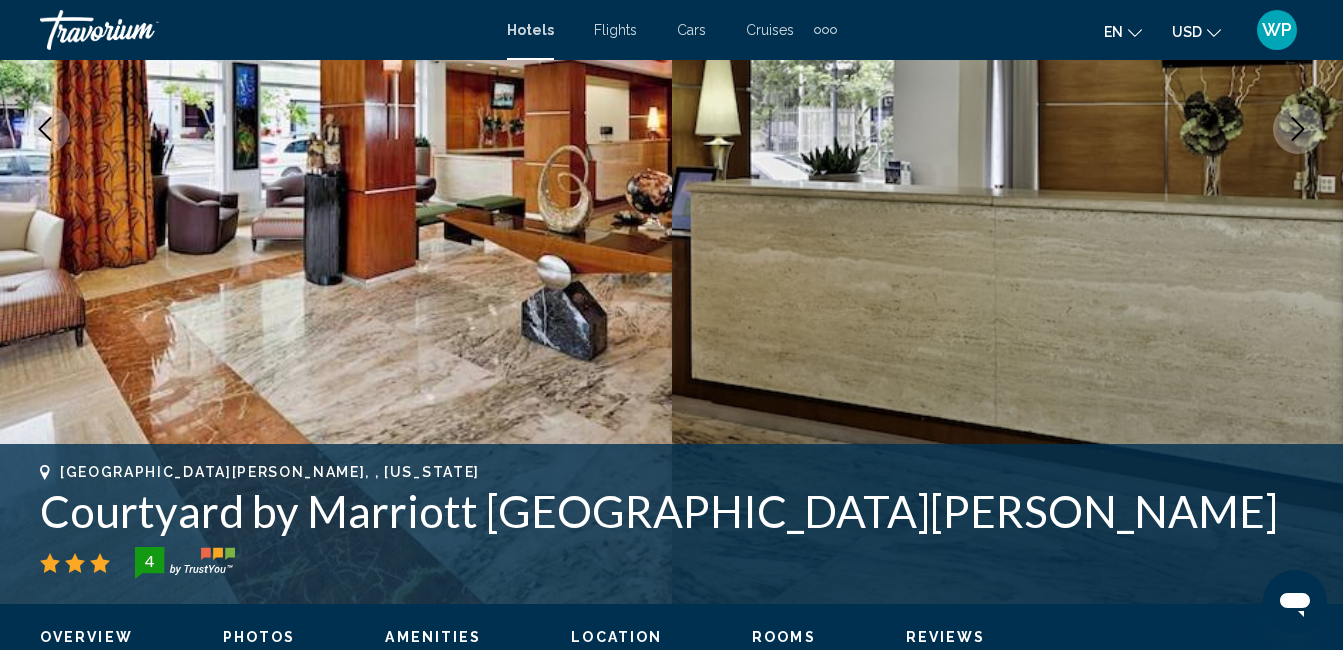 scroll, scrollTop: 111, scrollLeft: 0, axis: vertical 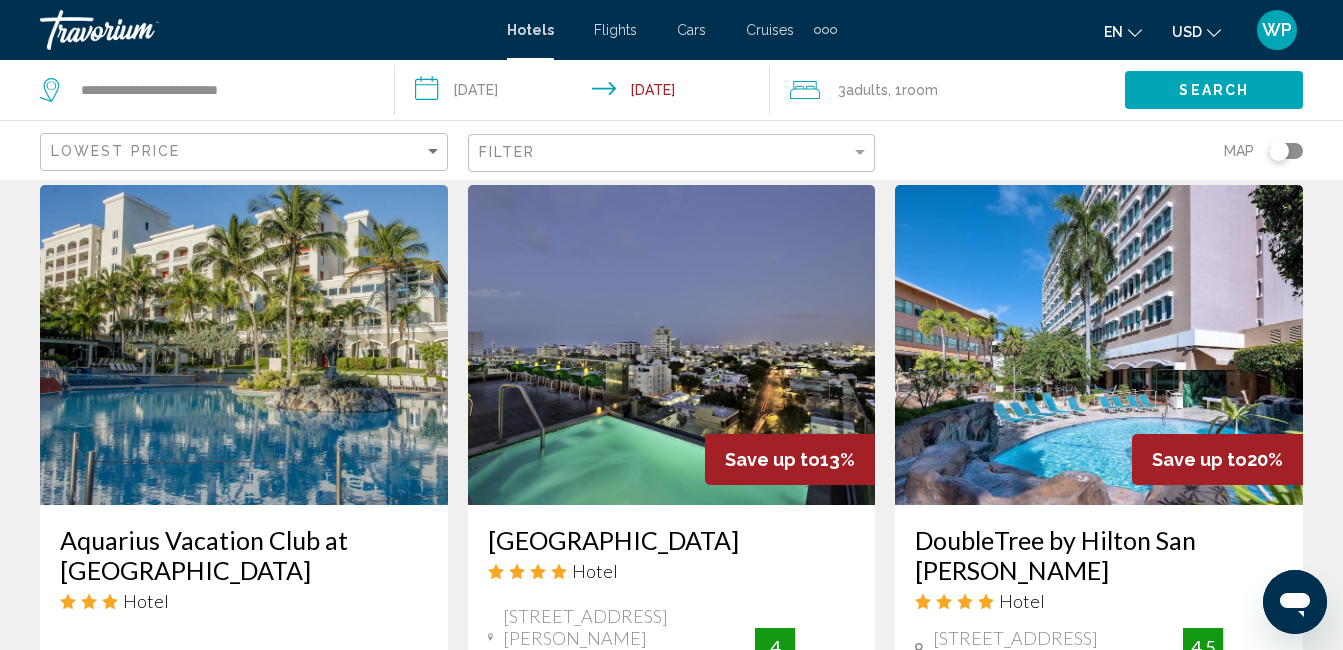 click at bounding box center (1099, 345) 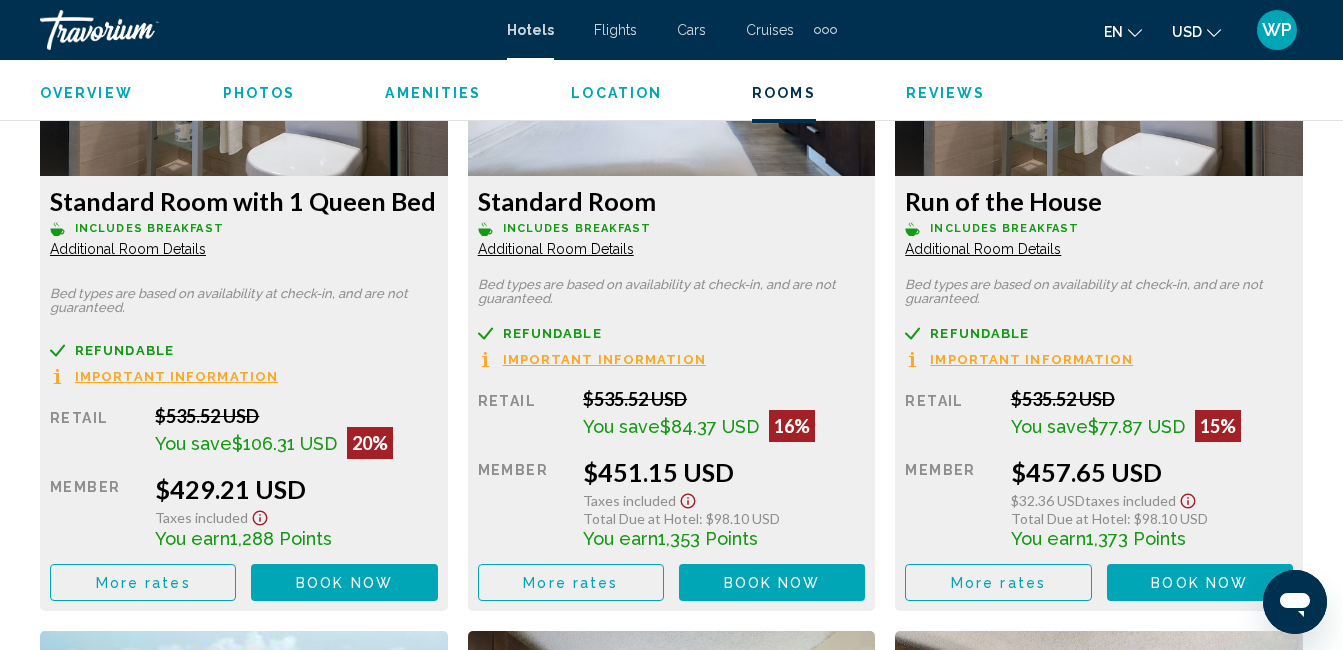 scroll, scrollTop: 3210, scrollLeft: 0, axis: vertical 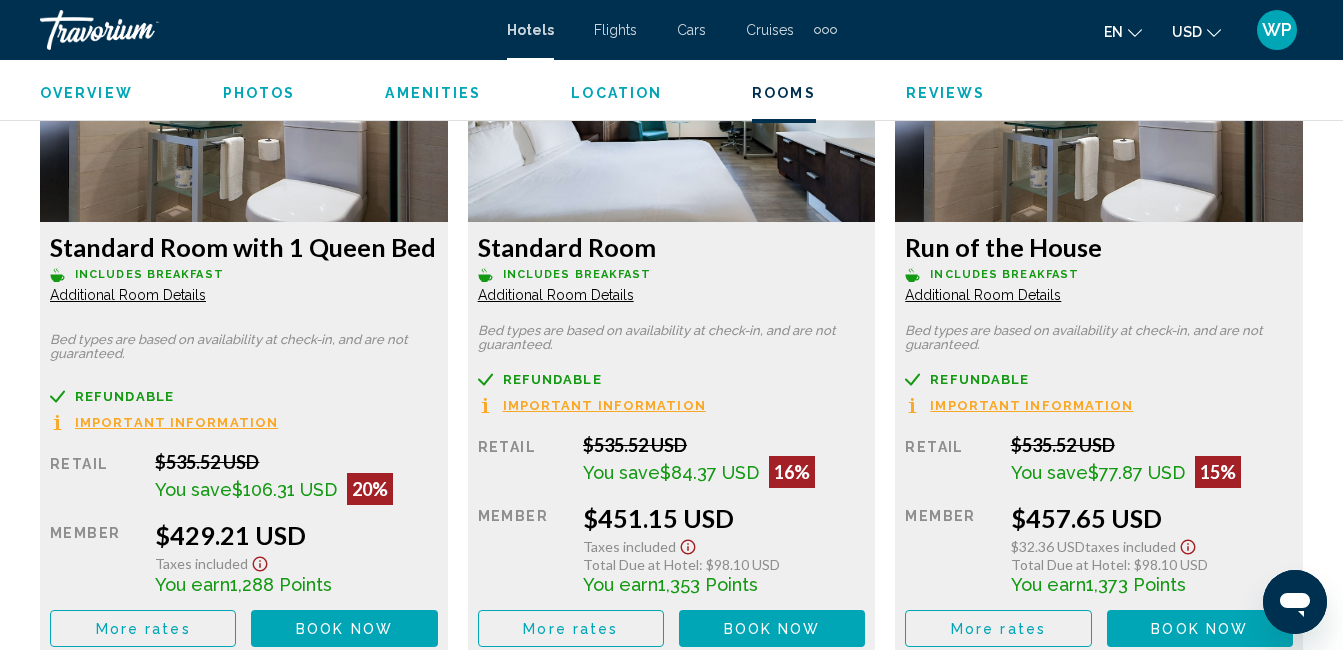 click on "Additional Room Details" at bounding box center [128, 295] 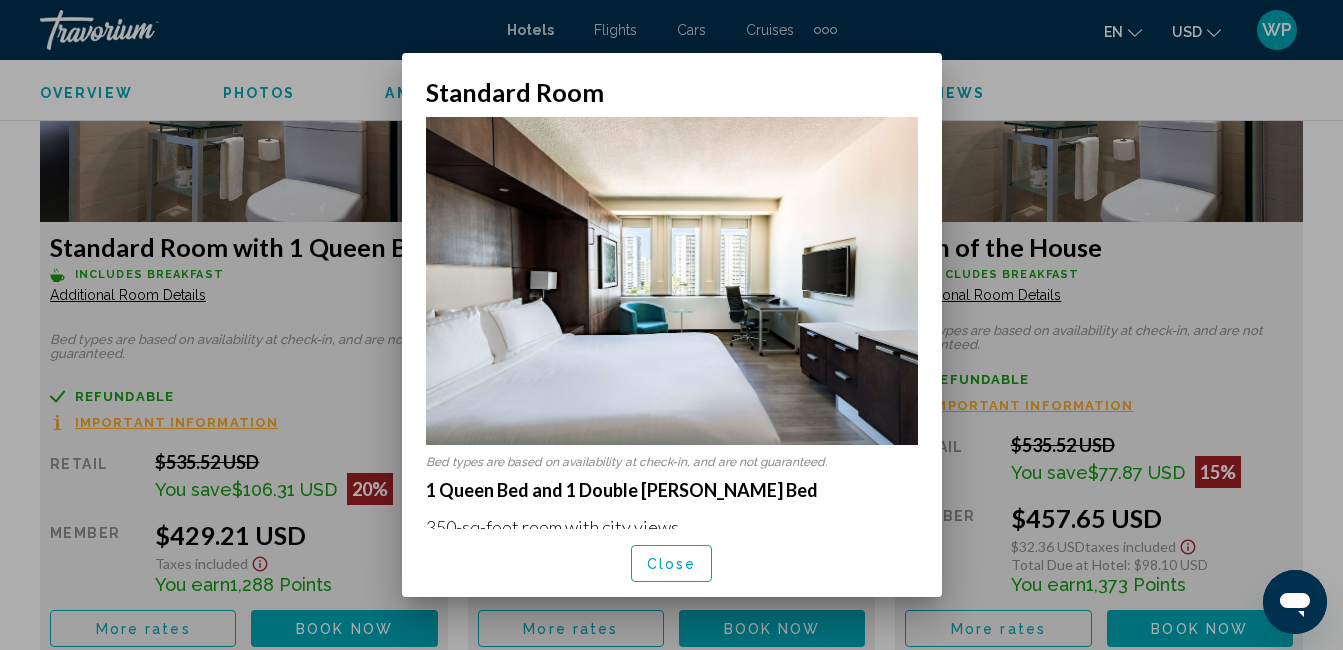 scroll, scrollTop: 0, scrollLeft: 0, axis: both 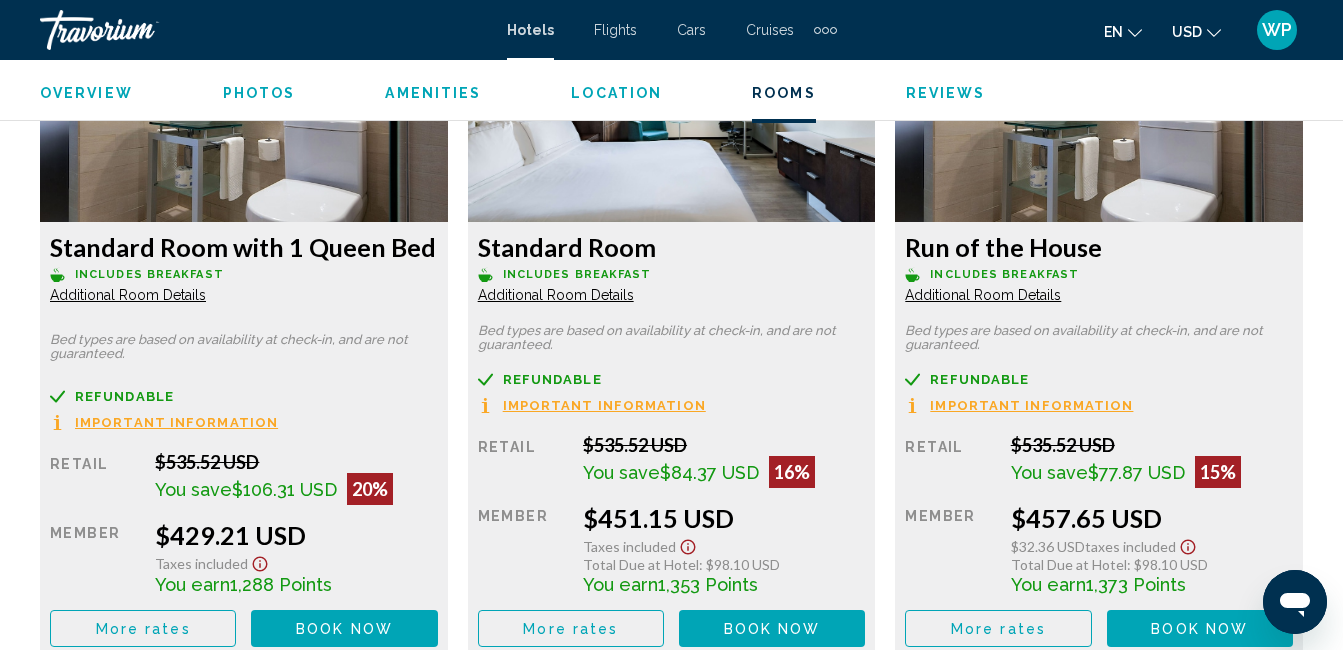 click on "Additional Room Details" at bounding box center (128, 295) 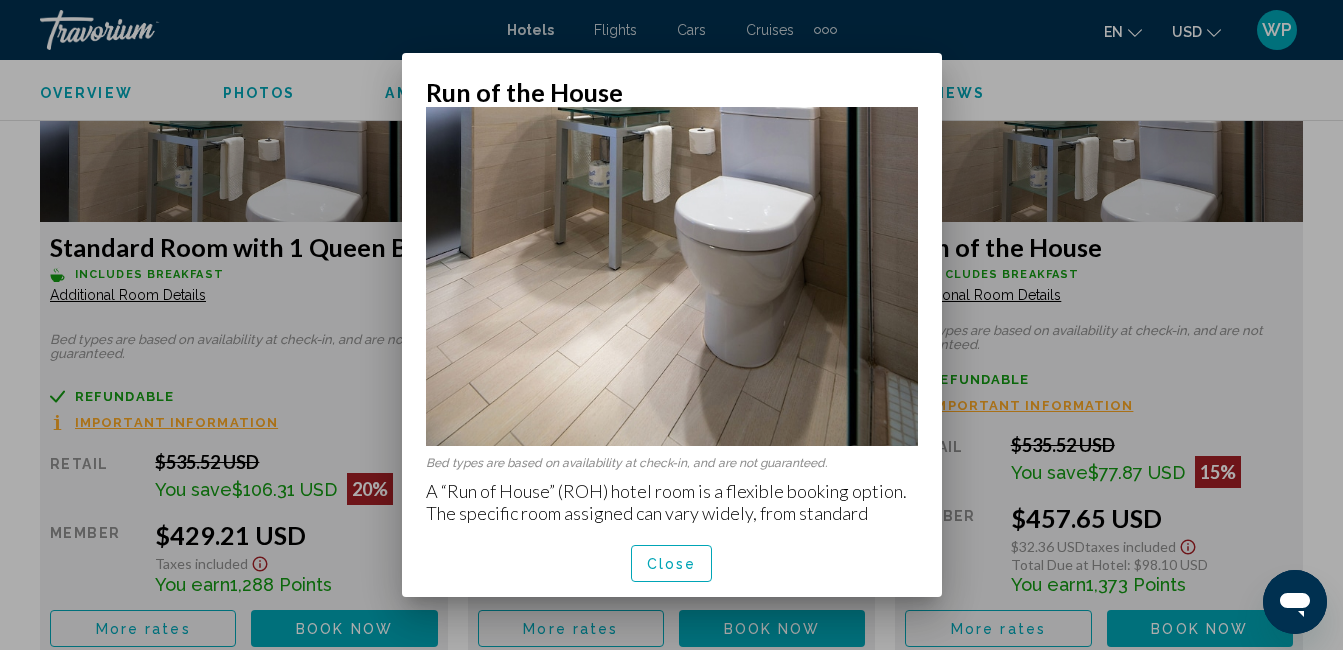 scroll, scrollTop: 446, scrollLeft: 0, axis: vertical 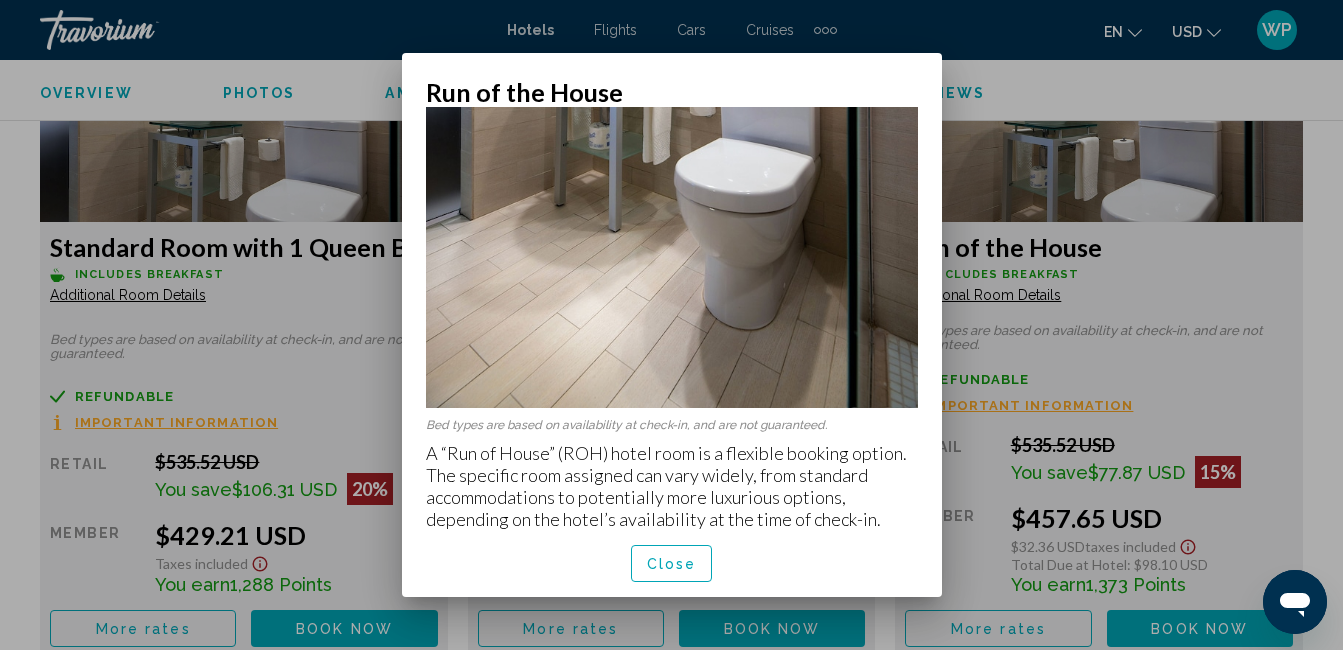 click on "Close" at bounding box center [672, 563] 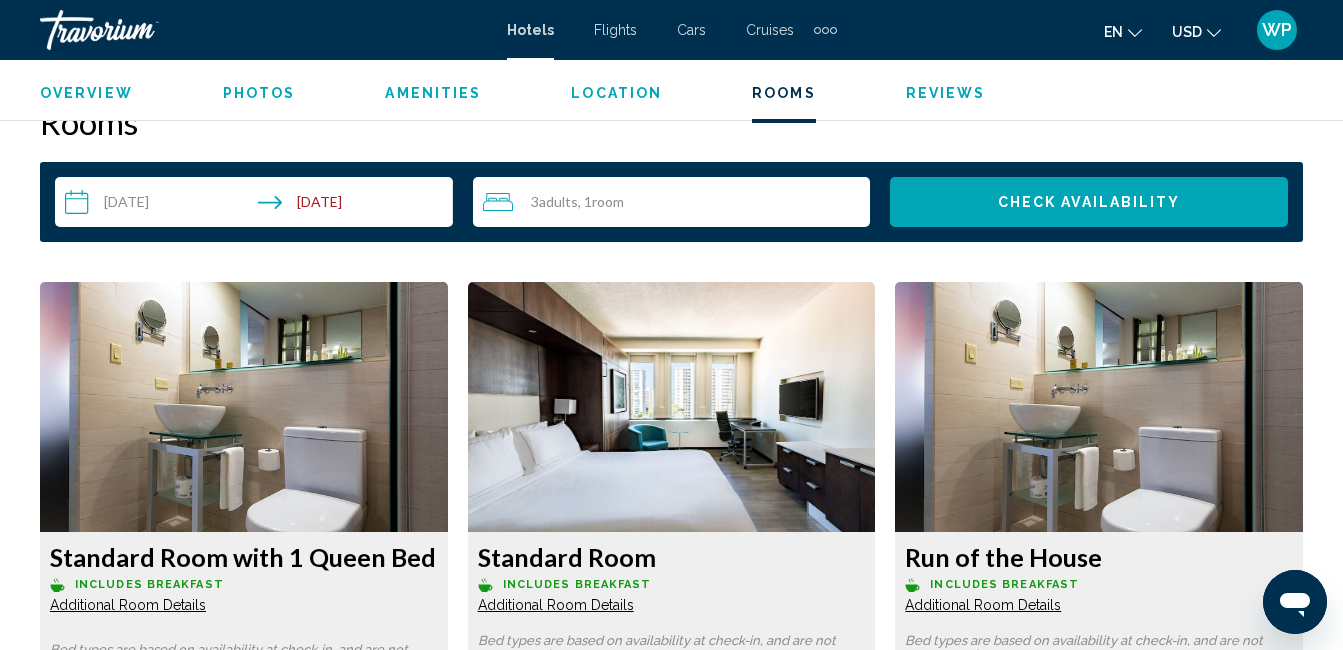 scroll, scrollTop: 3010, scrollLeft: 0, axis: vertical 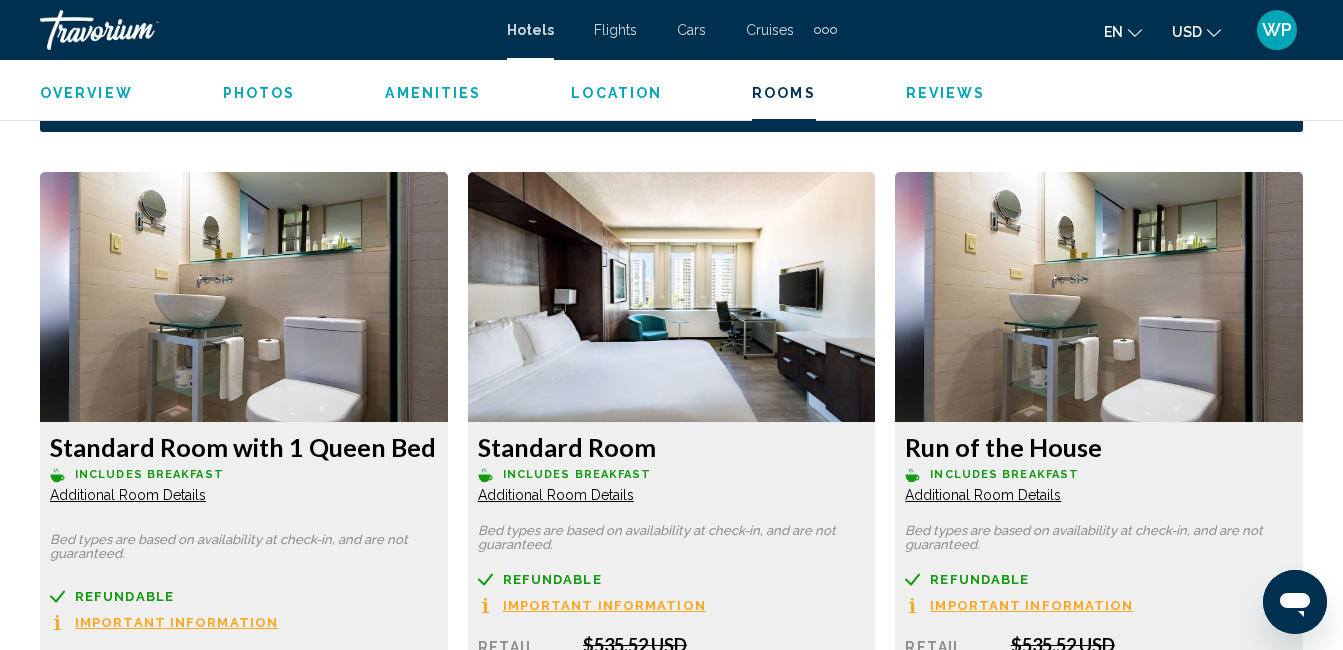 click on "Additional Room Details" at bounding box center (128, 495) 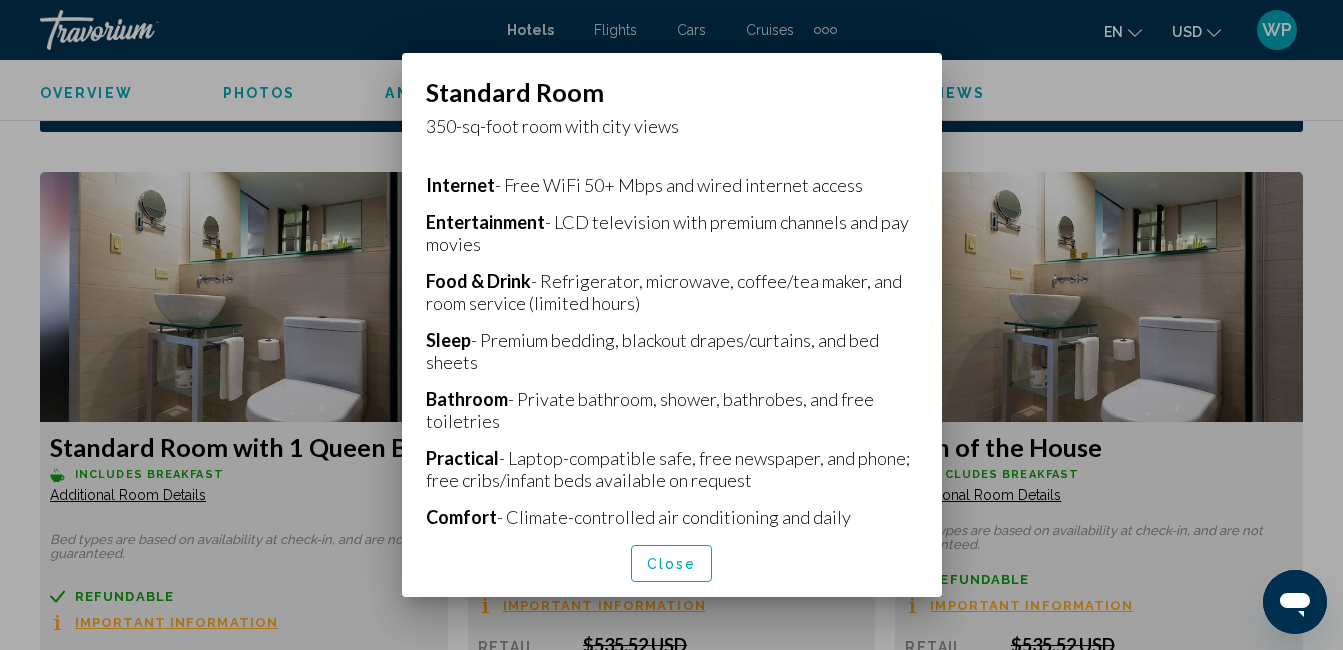 scroll, scrollTop: 500, scrollLeft: 0, axis: vertical 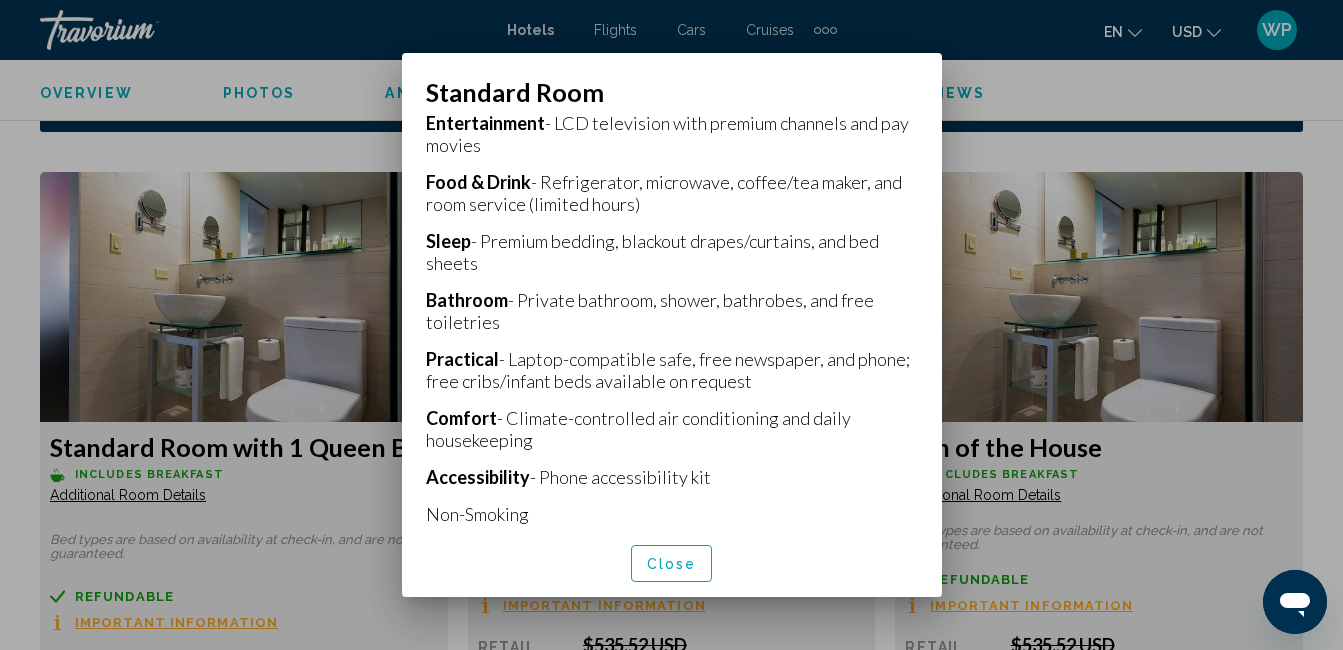 click on "Close" at bounding box center [672, 563] 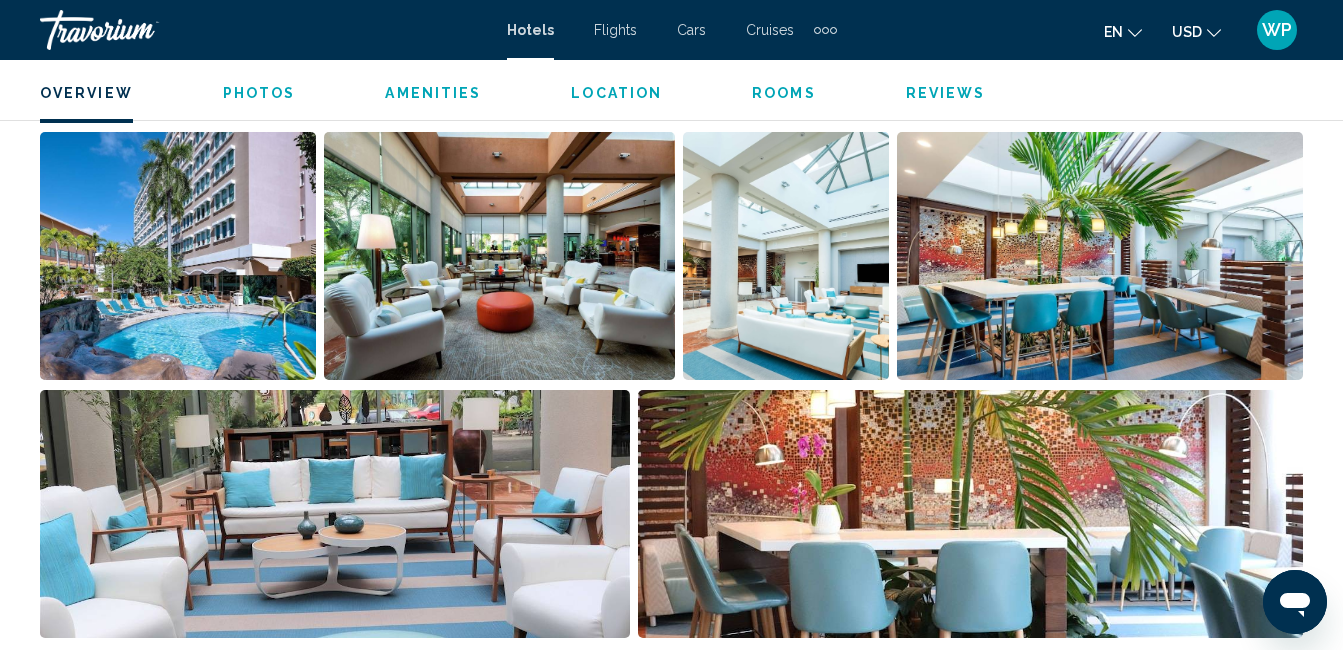 scroll, scrollTop: 1210, scrollLeft: 0, axis: vertical 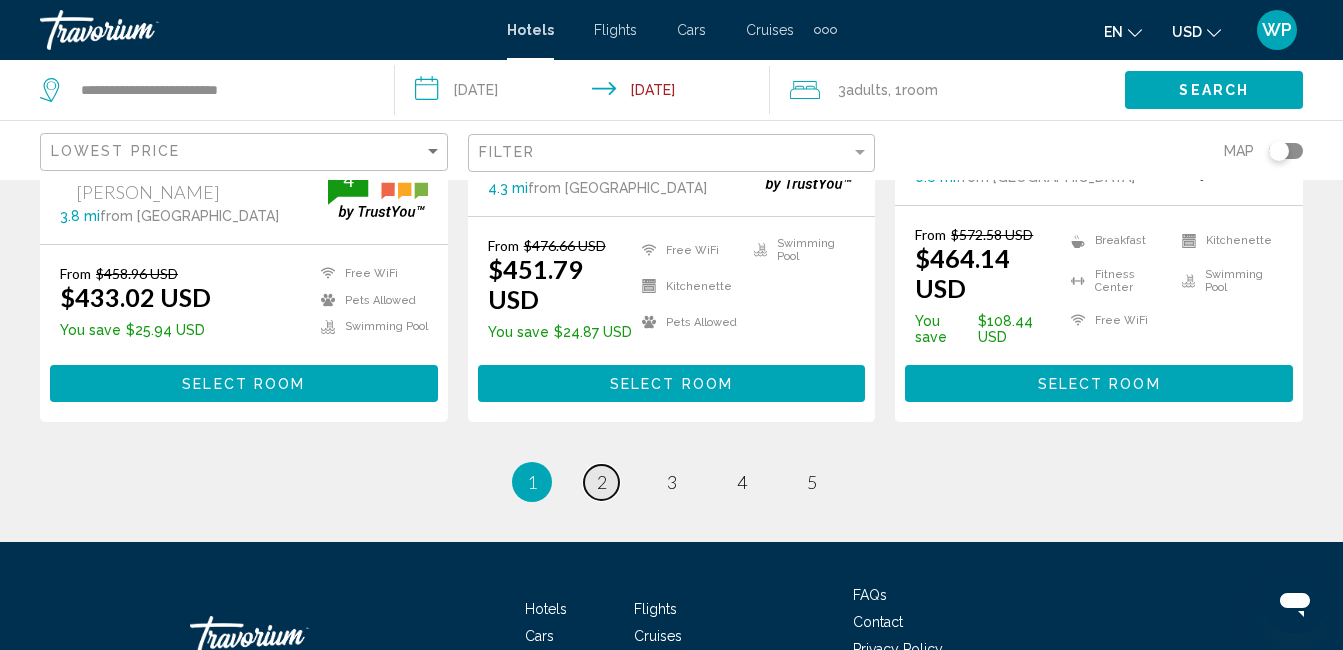 click on "page  2" at bounding box center (601, 482) 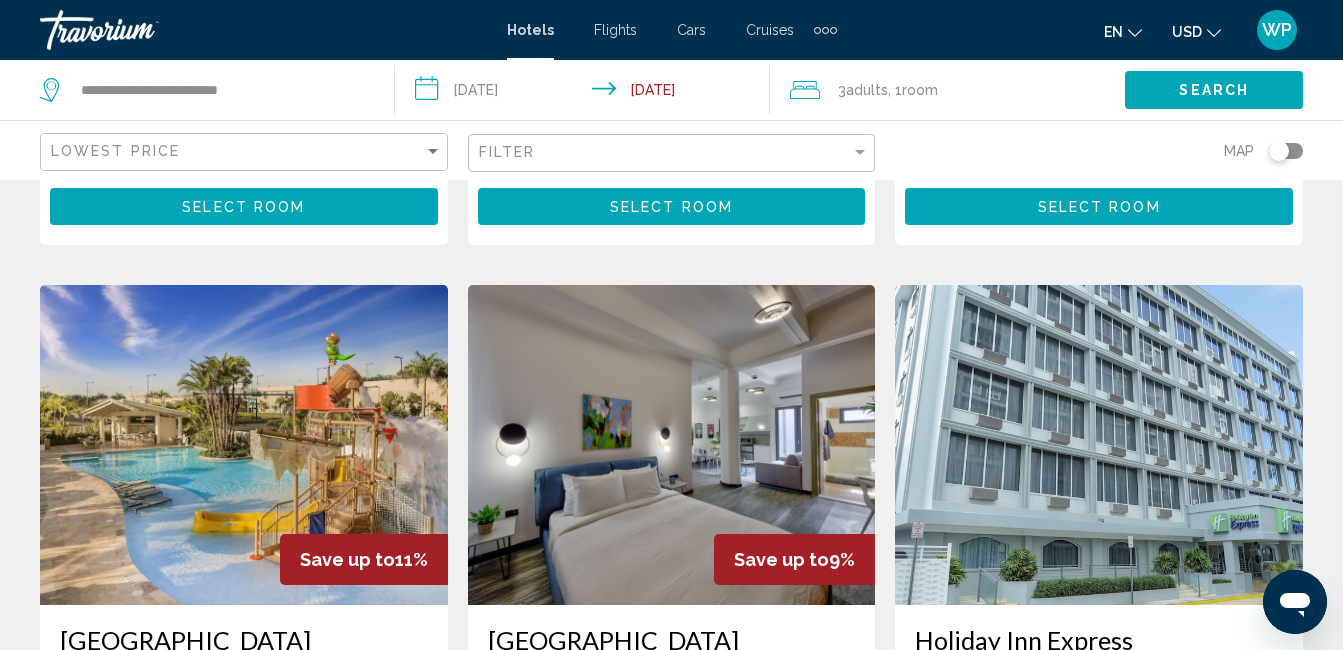 scroll, scrollTop: 2400, scrollLeft: 0, axis: vertical 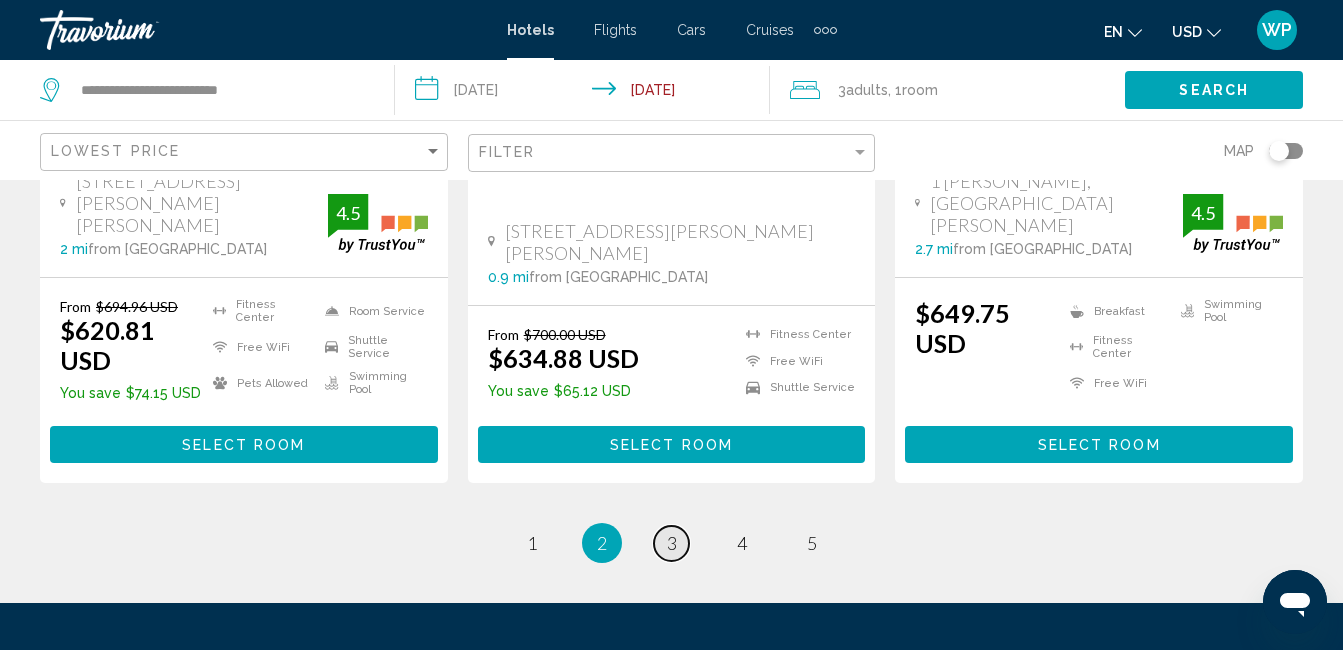 click on "3" at bounding box center [672, 543] 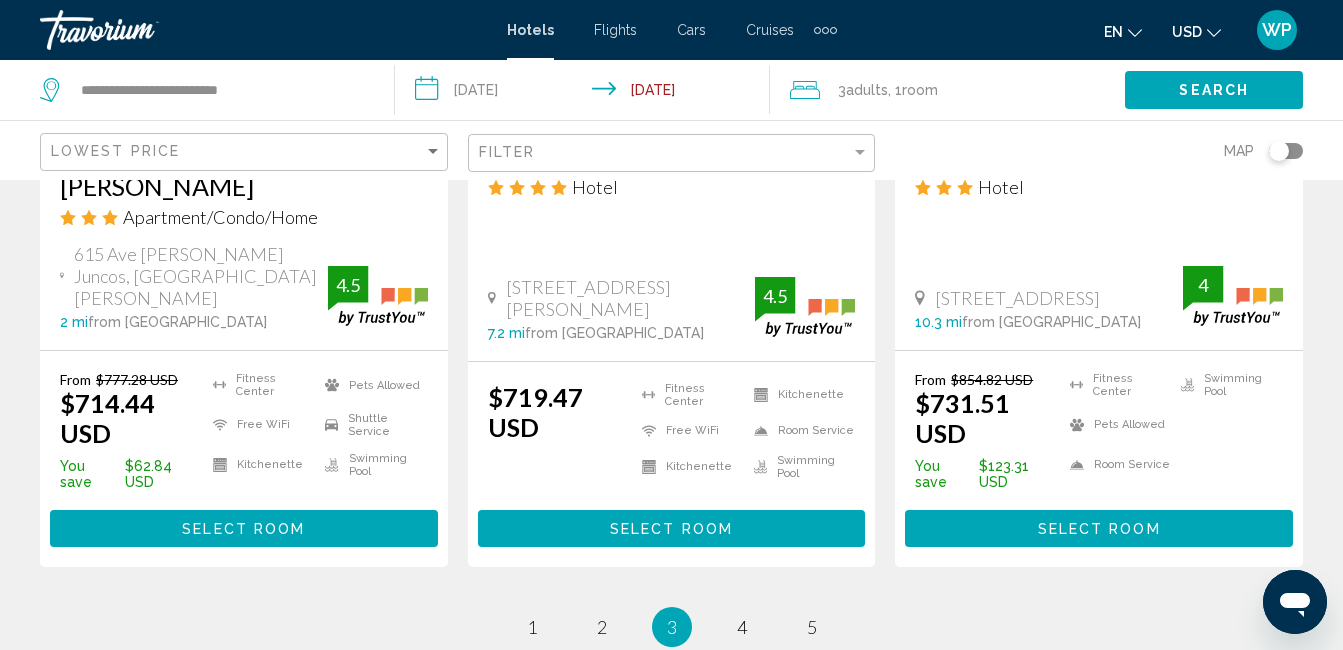 scroll, scrollTop: 2985, scrollLeft: 0, axis: vertical 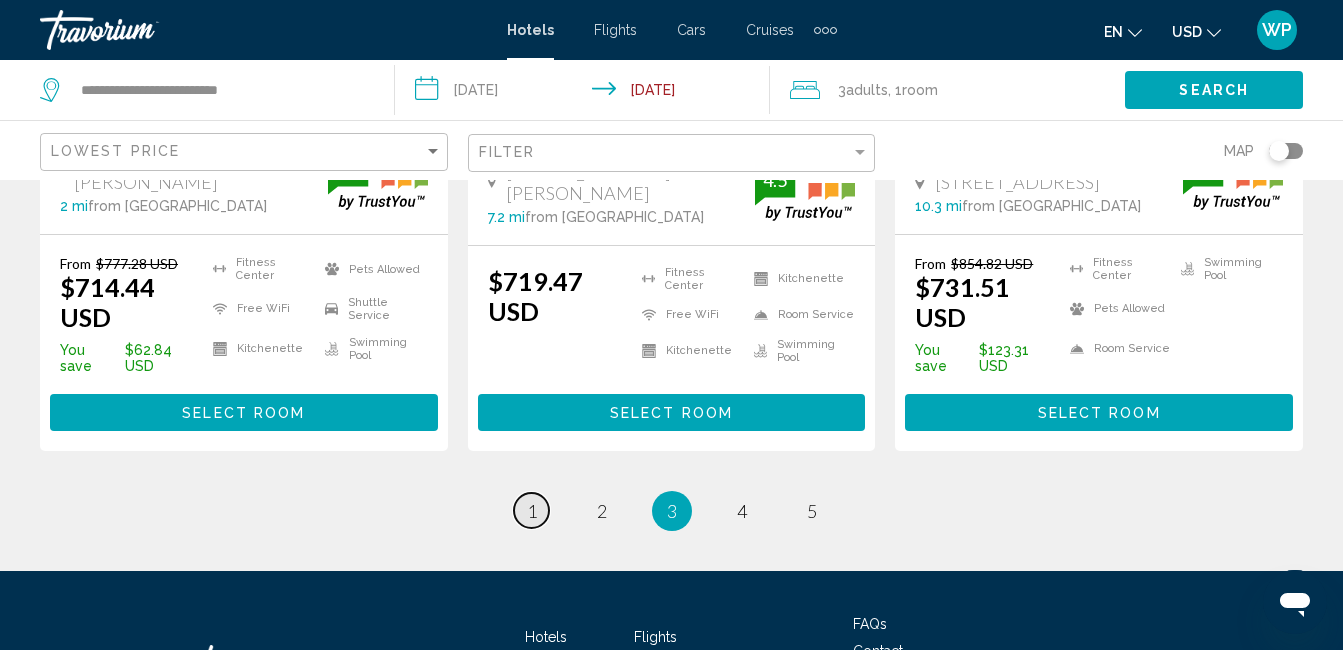 click on "1" at bounding box center [532, 511] 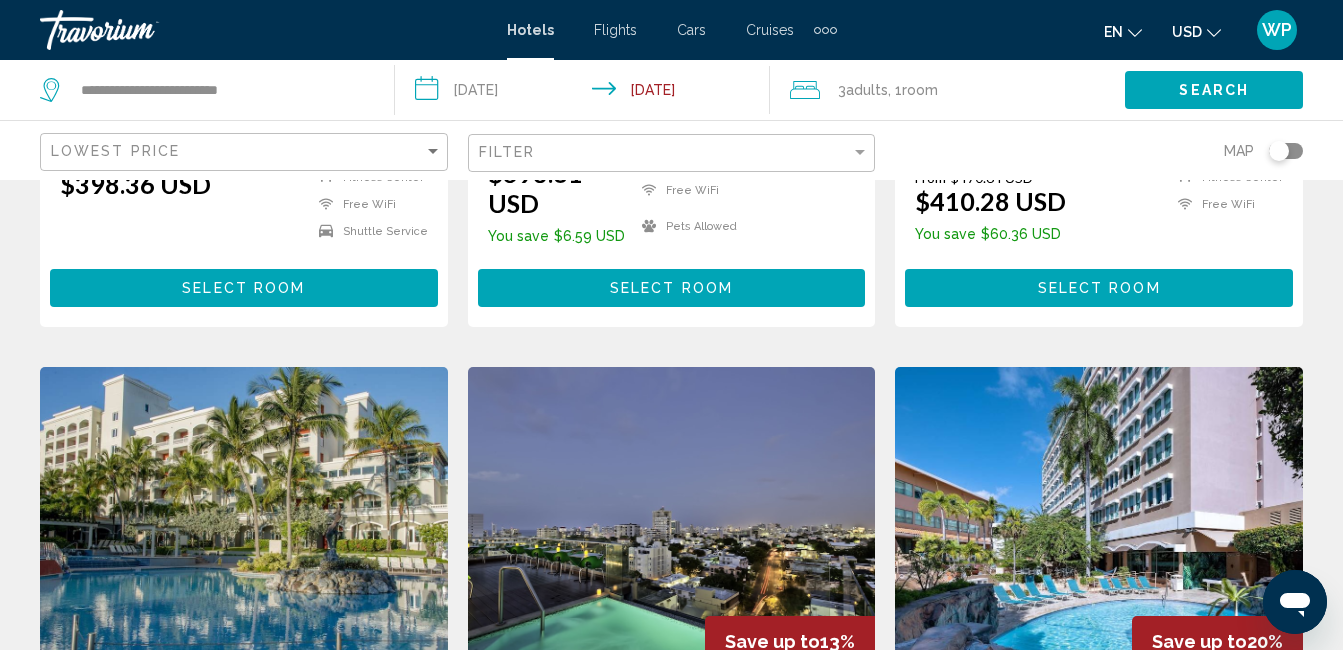 scroll, scrollTop: 1500, scrollLeft: 0, axis: vertical 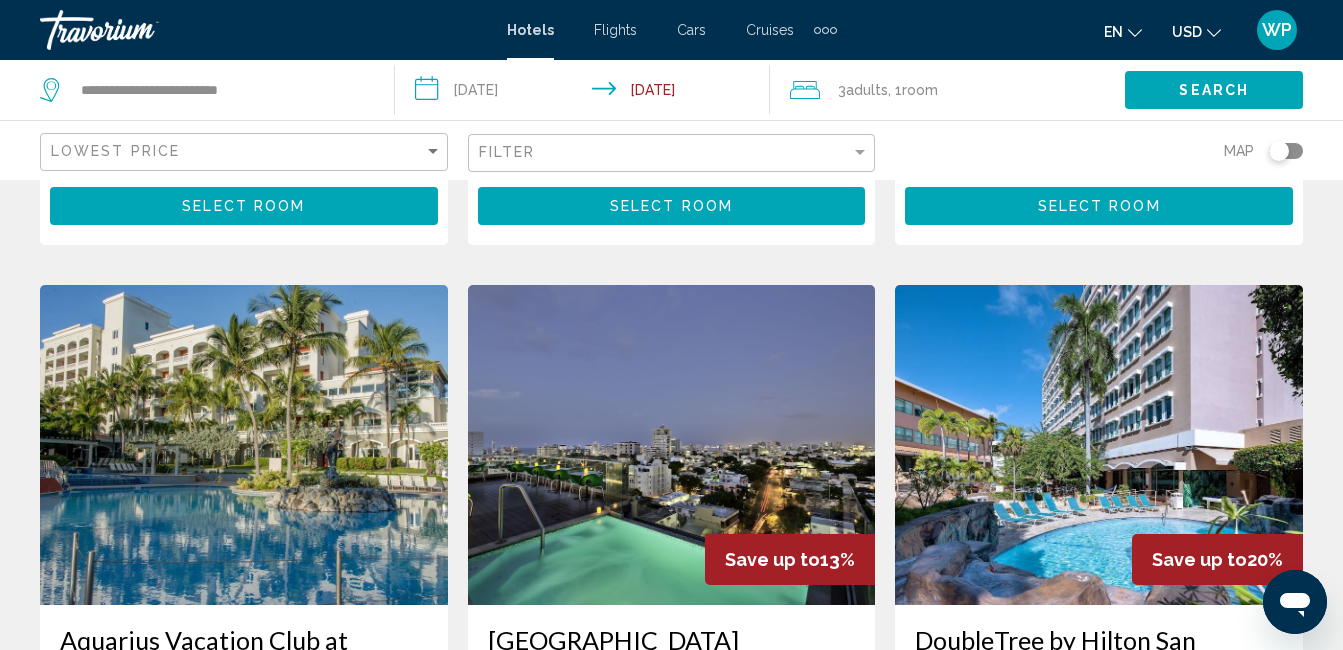 click at bounding box center [244, 445] 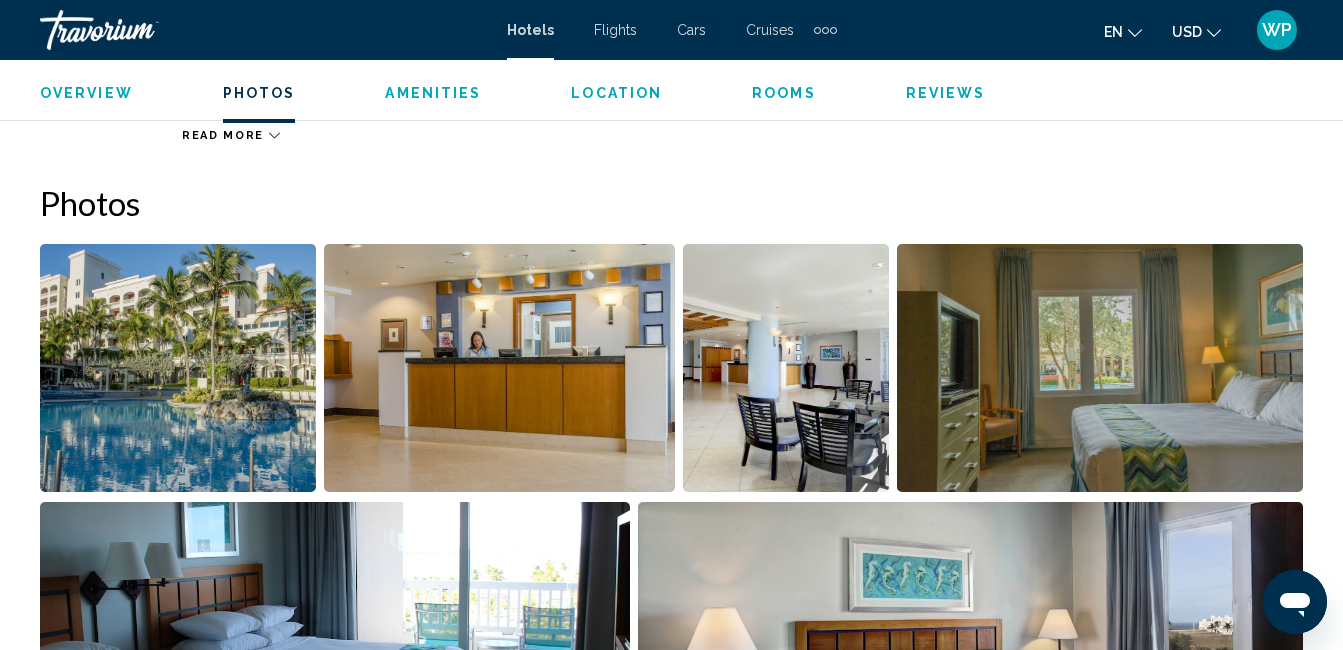 scroll, scrollTop: 1310, scrollLeft: 0, axis: vertical 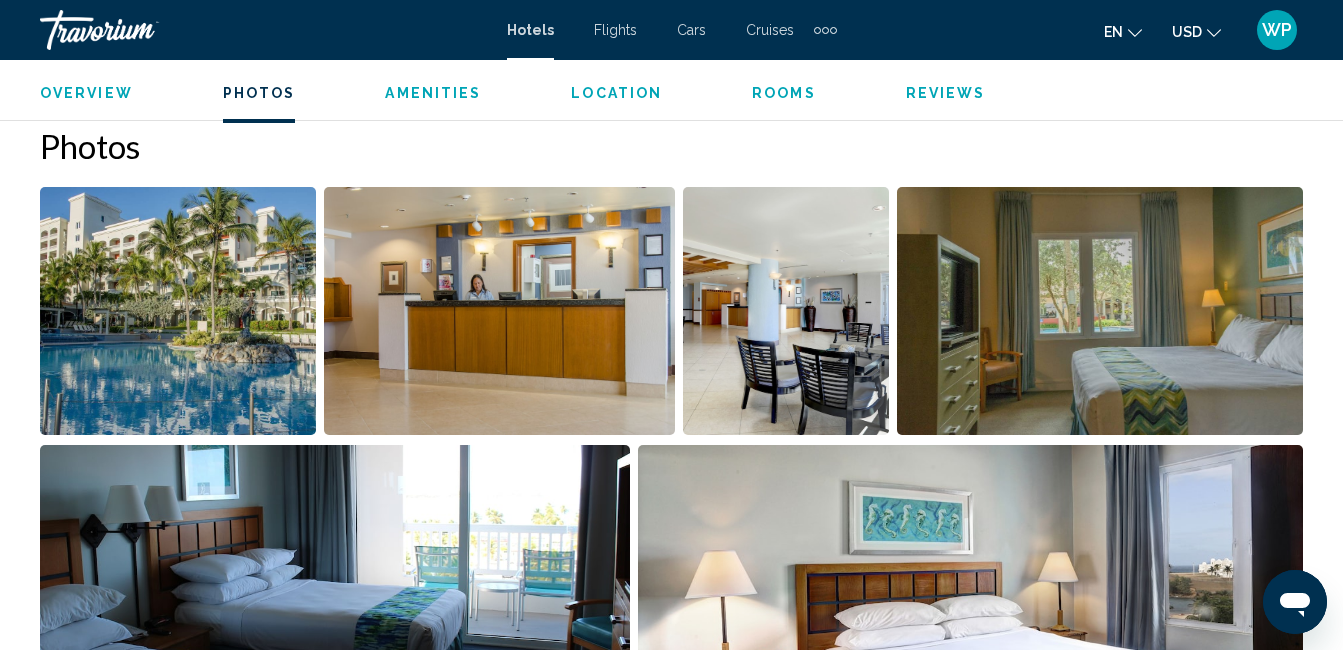 click on "Photos" at bounding box center (671, 146) 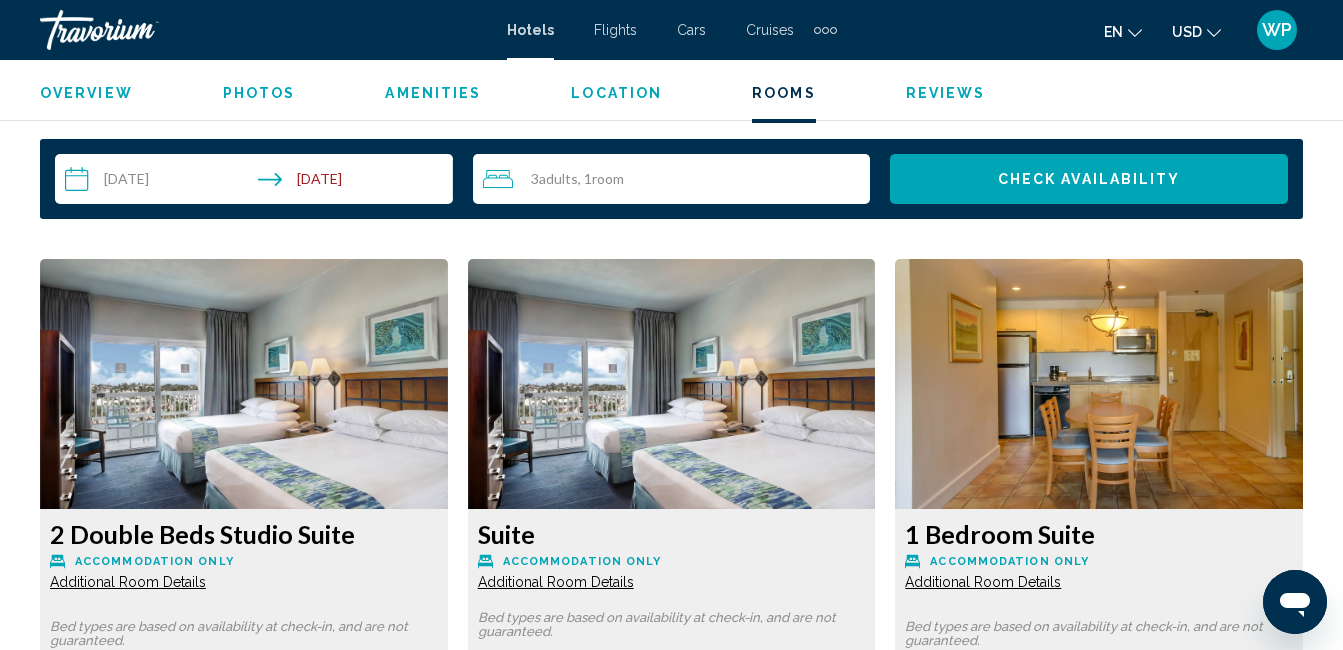 scroll, scrollTop: 2910, scrollLeft: 0, axis: vertical 